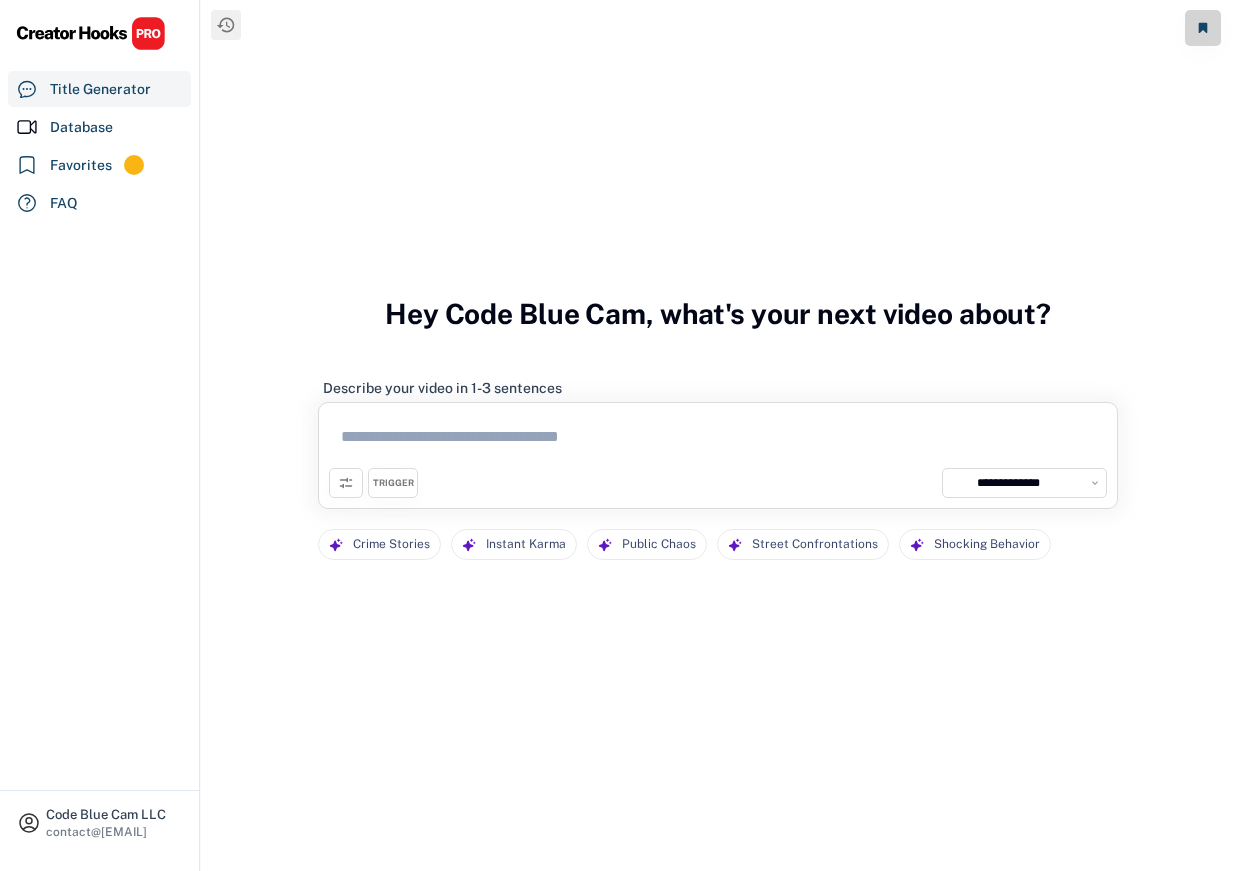select on "**********" 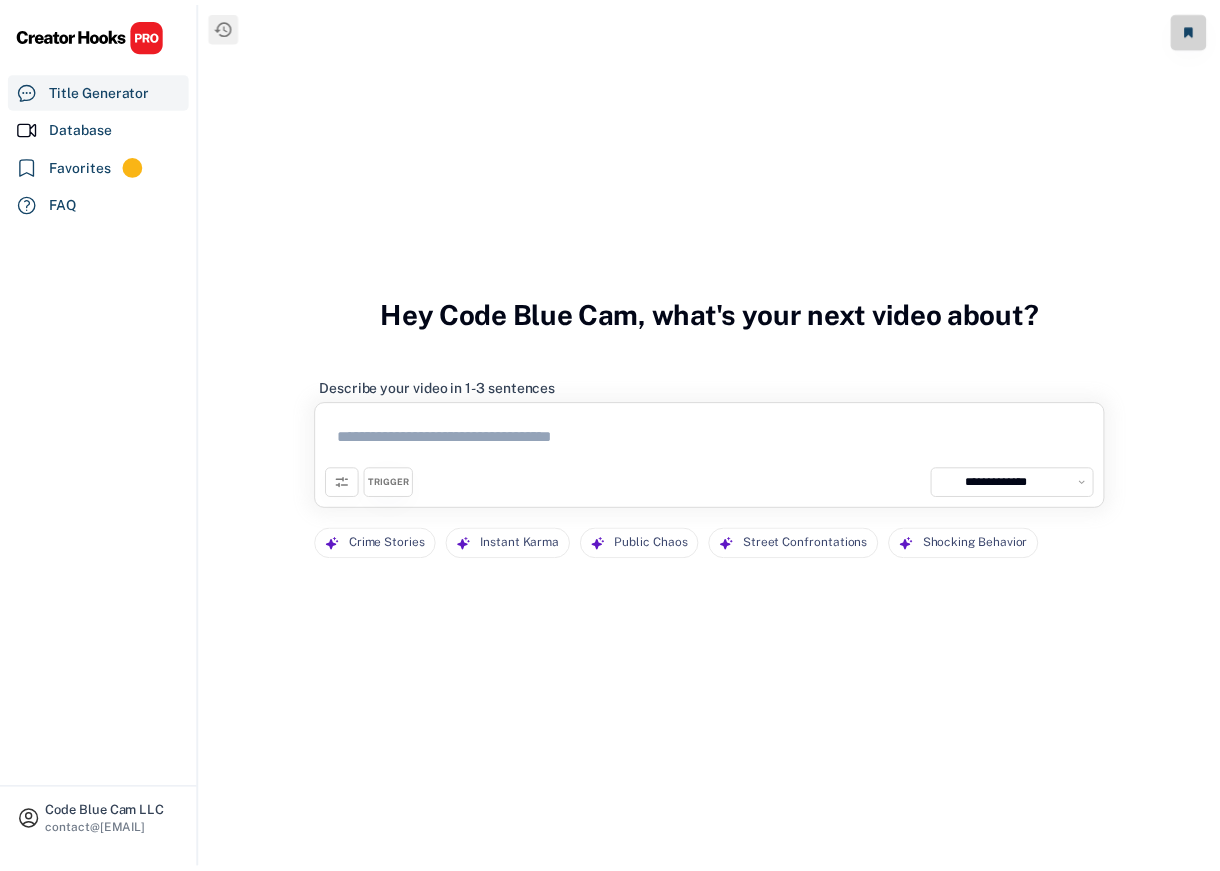 scroll, scrollTop: 0, scrollLeft: 0, axis: both 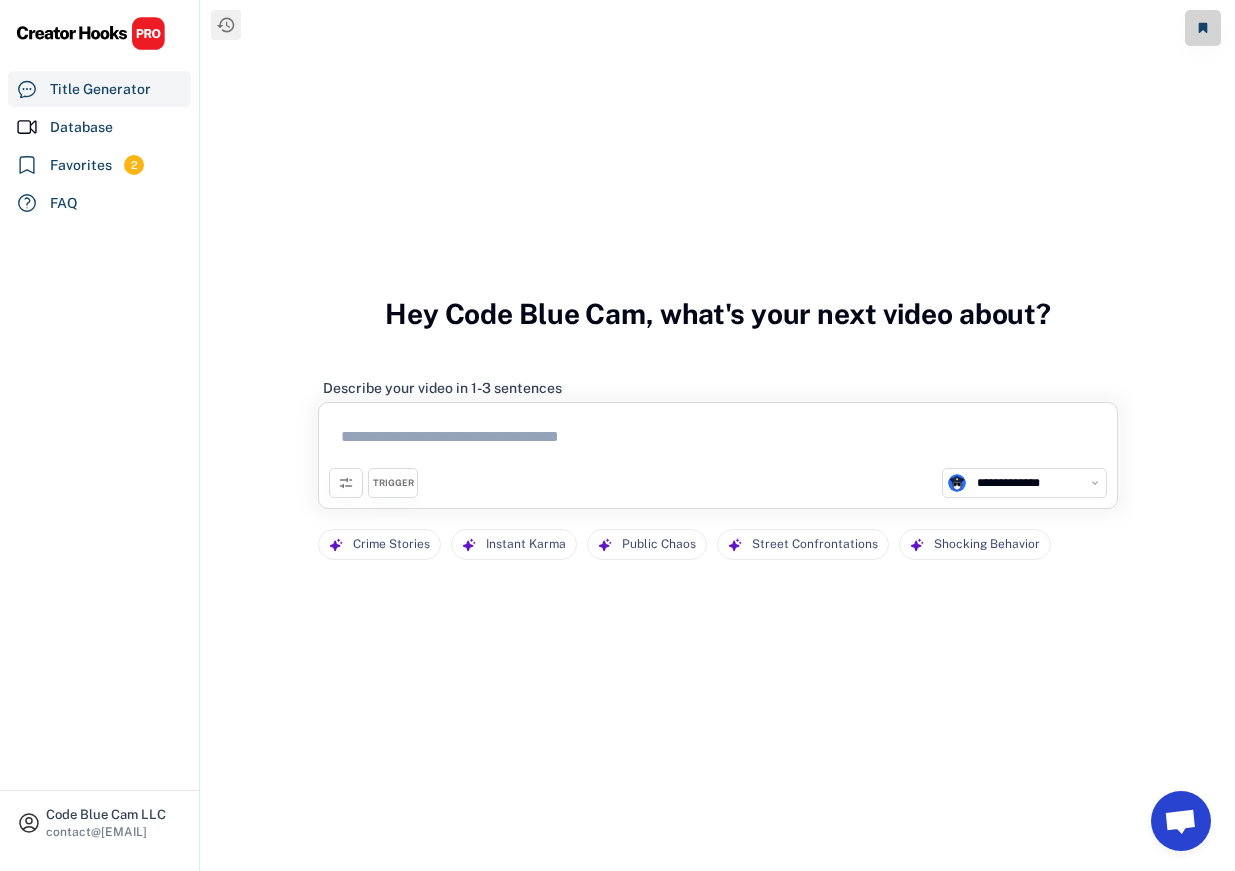 click on "TRIGGER" at bounding box center (393, 483) 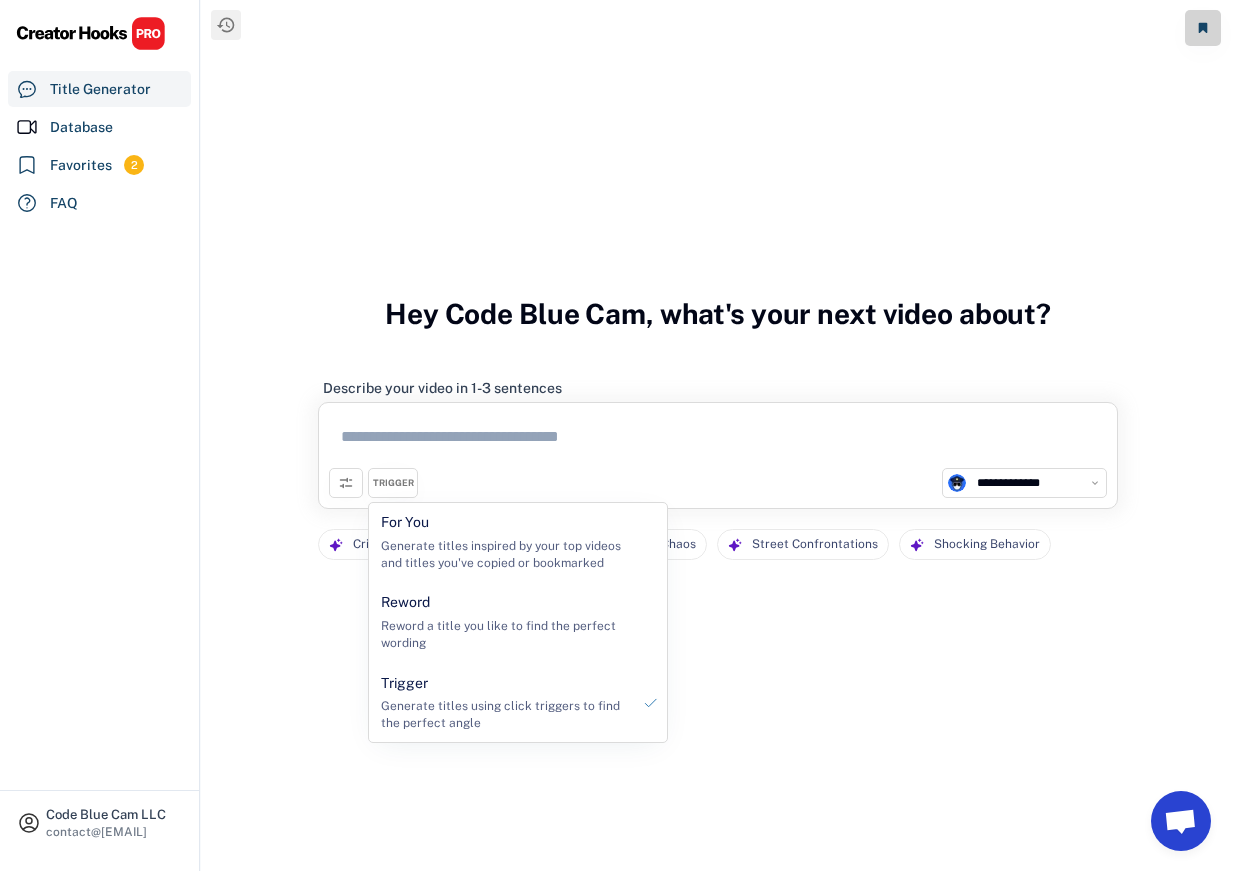 click 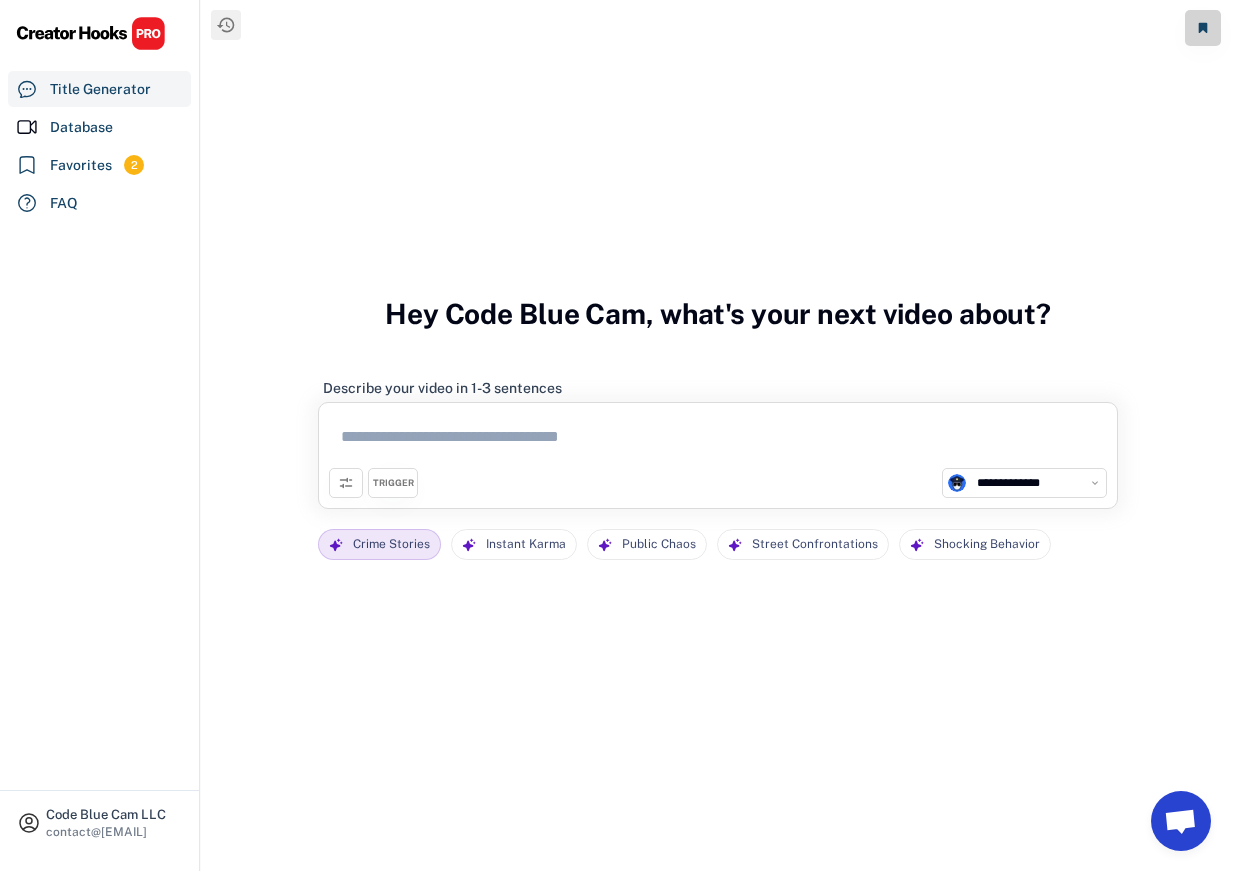 click on "Crime Stories" at bounding box center [391, 544] 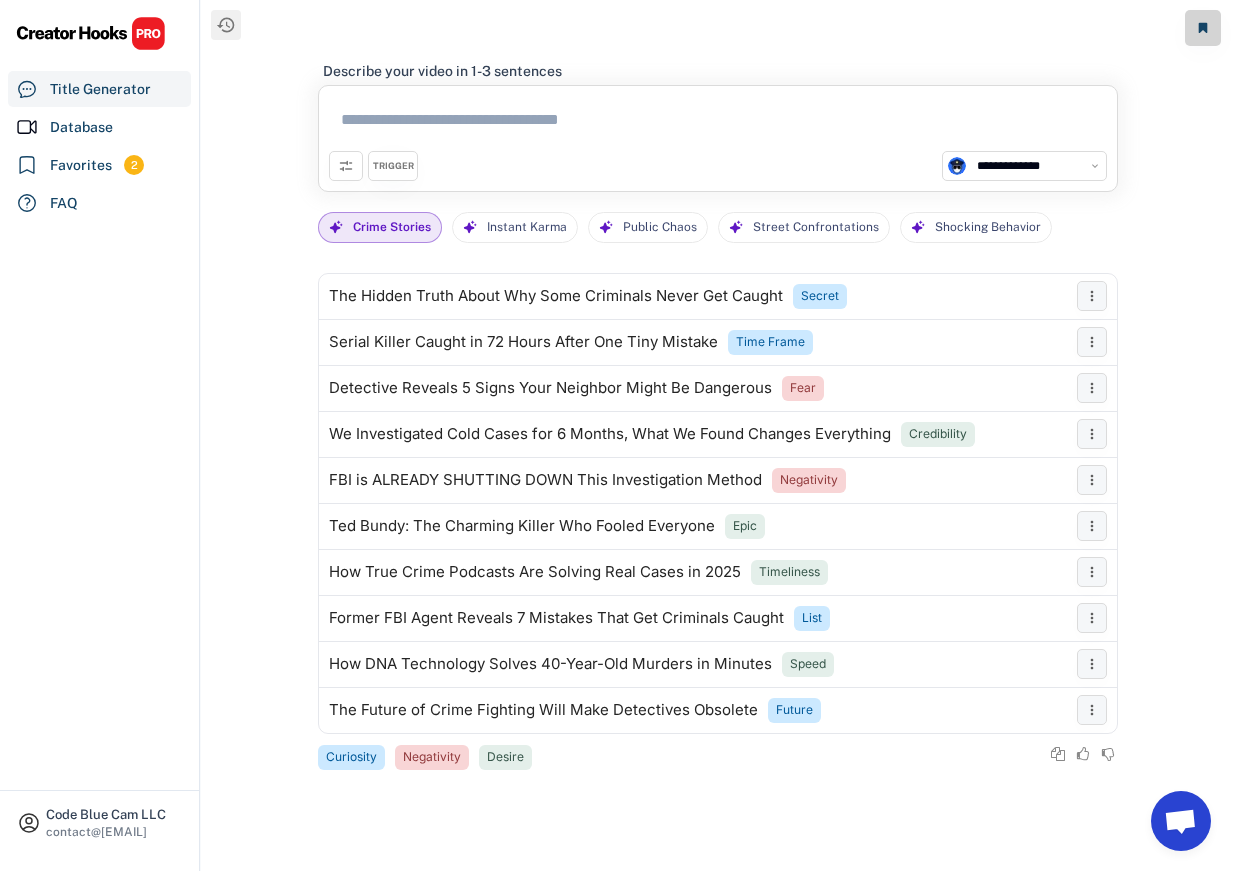 click at bounding box center [718, 123] 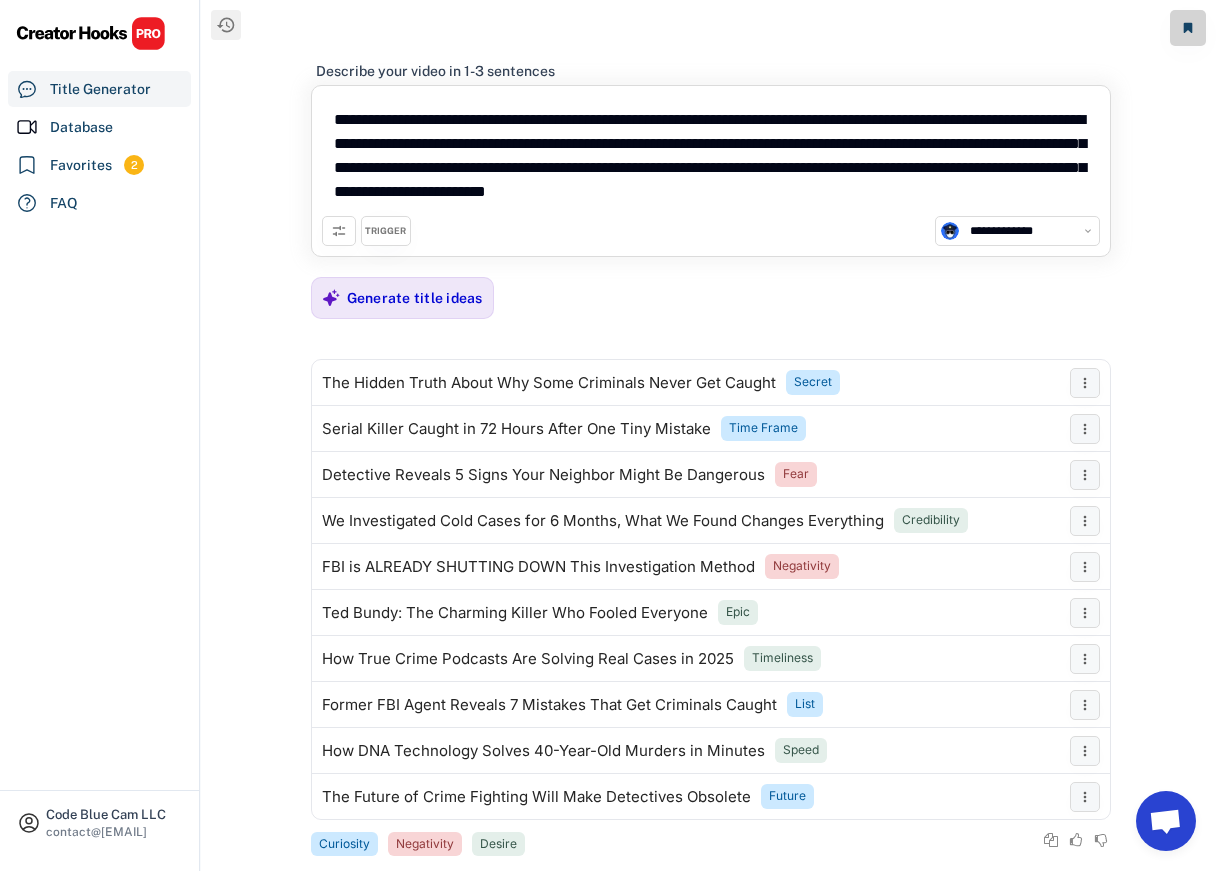 click on "TRIGGER" at bounding box center [385, 231] 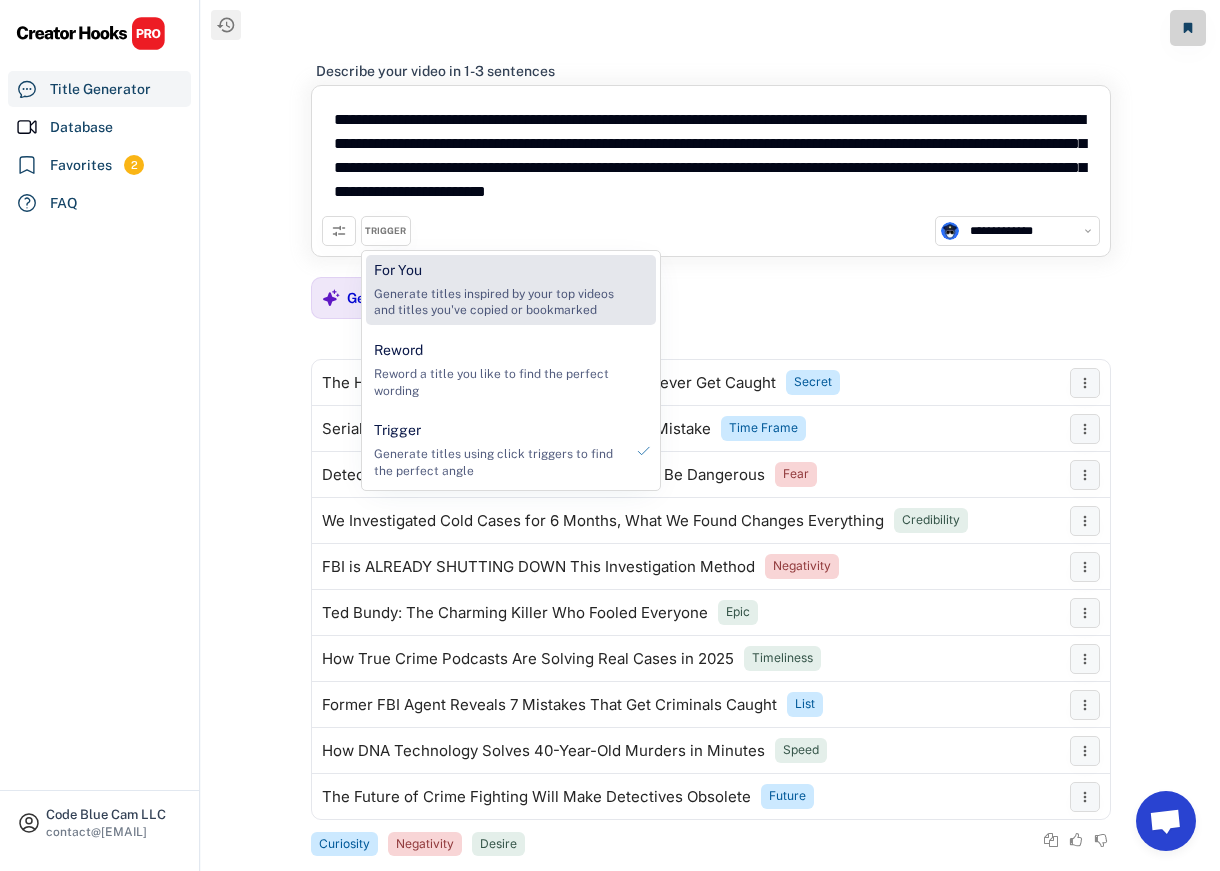 click on "Generate titles inspired by your top videos and titles you've copied or bookmarked" at bounding box center (498, 303) 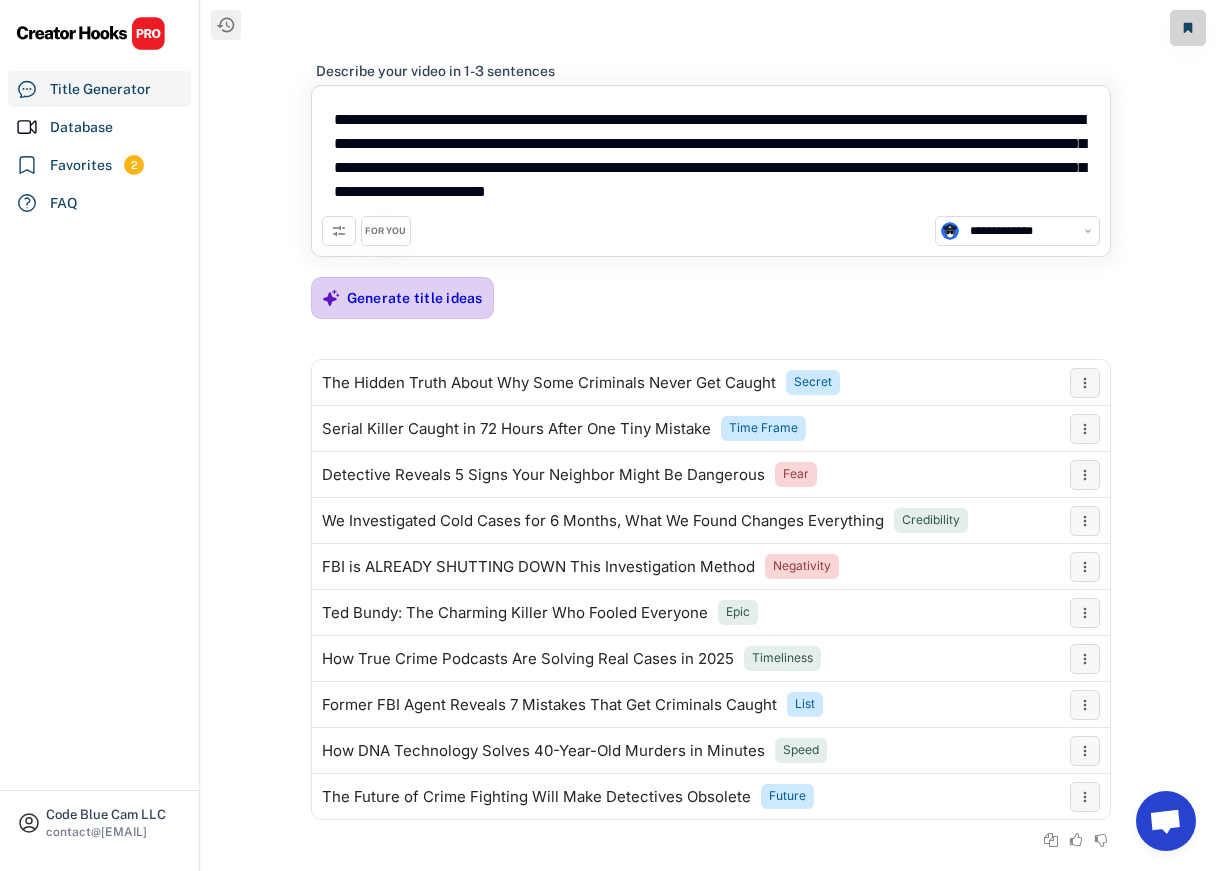 click on "Generate title ideas" at bounding box center (415, 298) 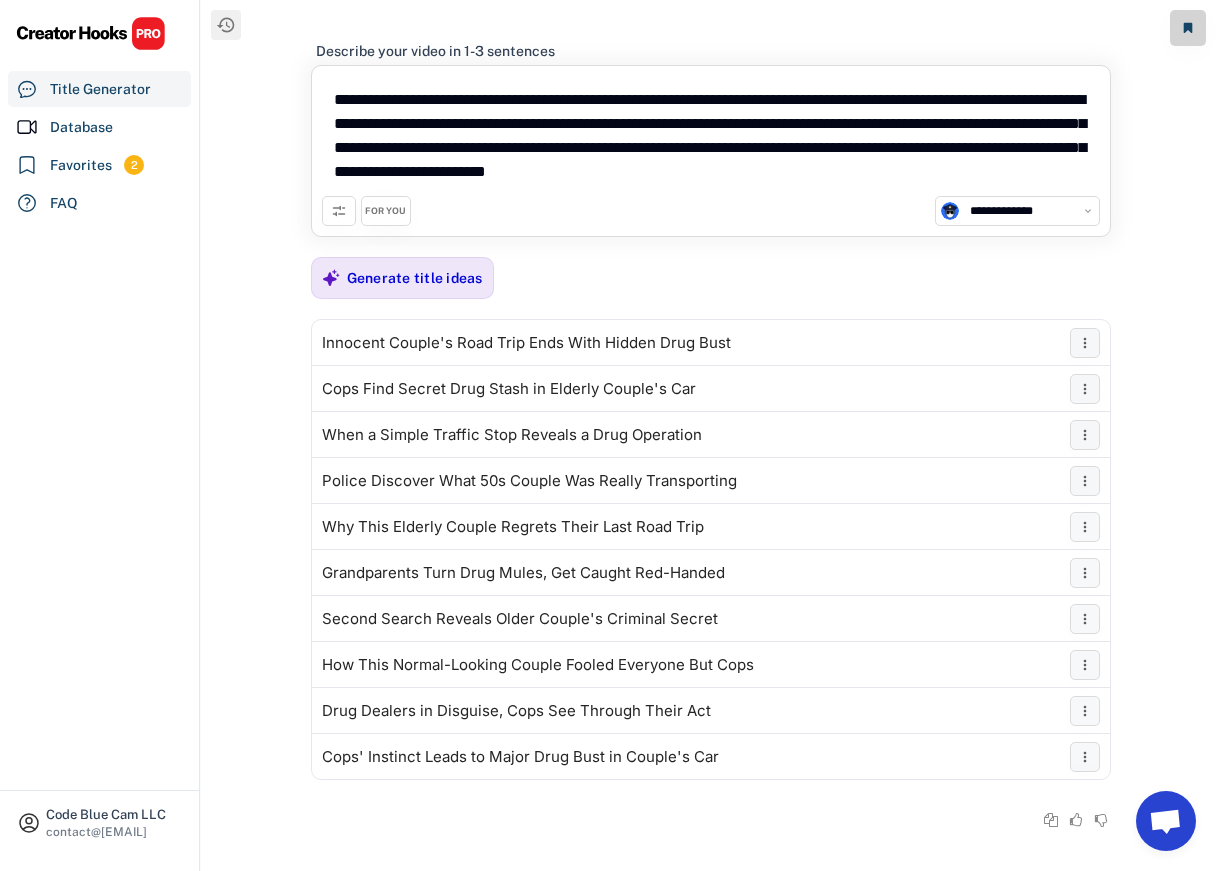 click on "**********" at bounding box center (711, 136) 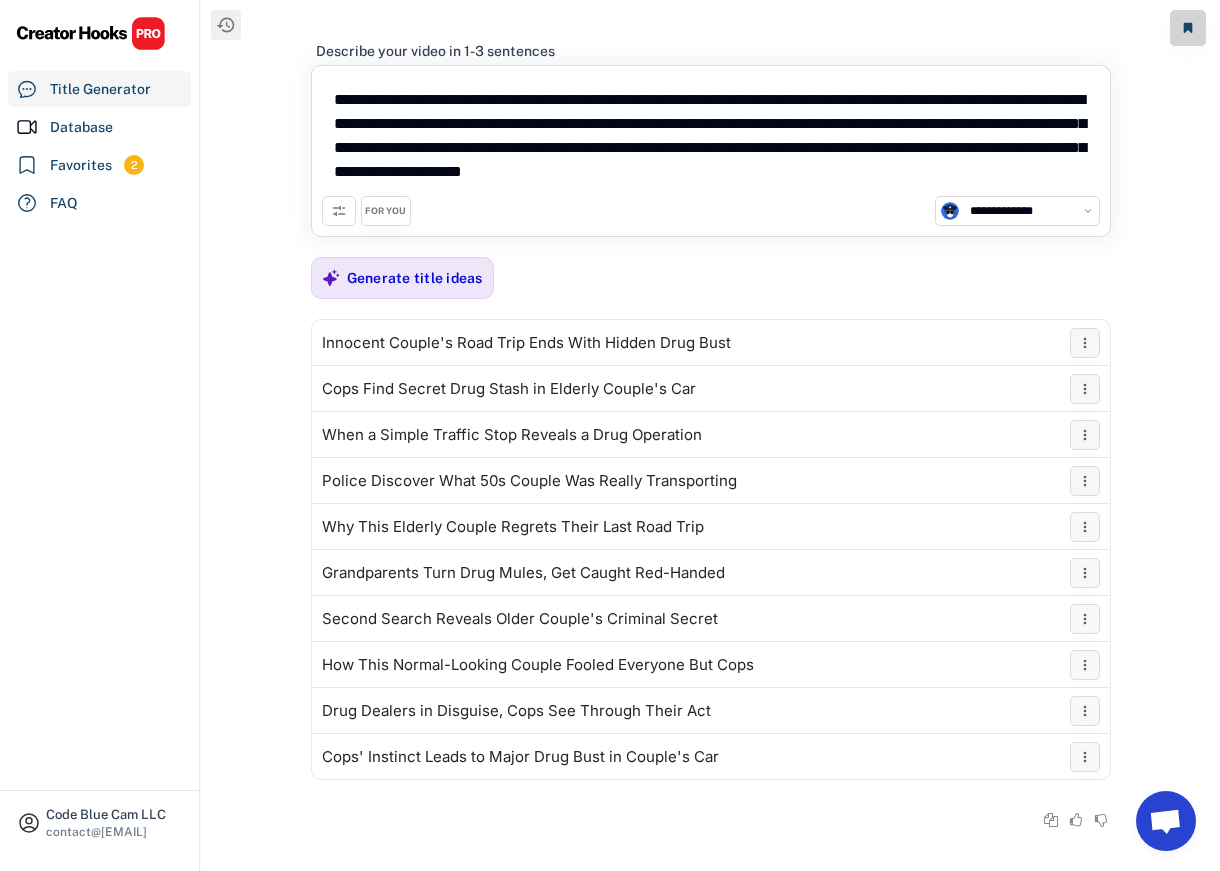 click on "**********" at bounding box center [711, 136] 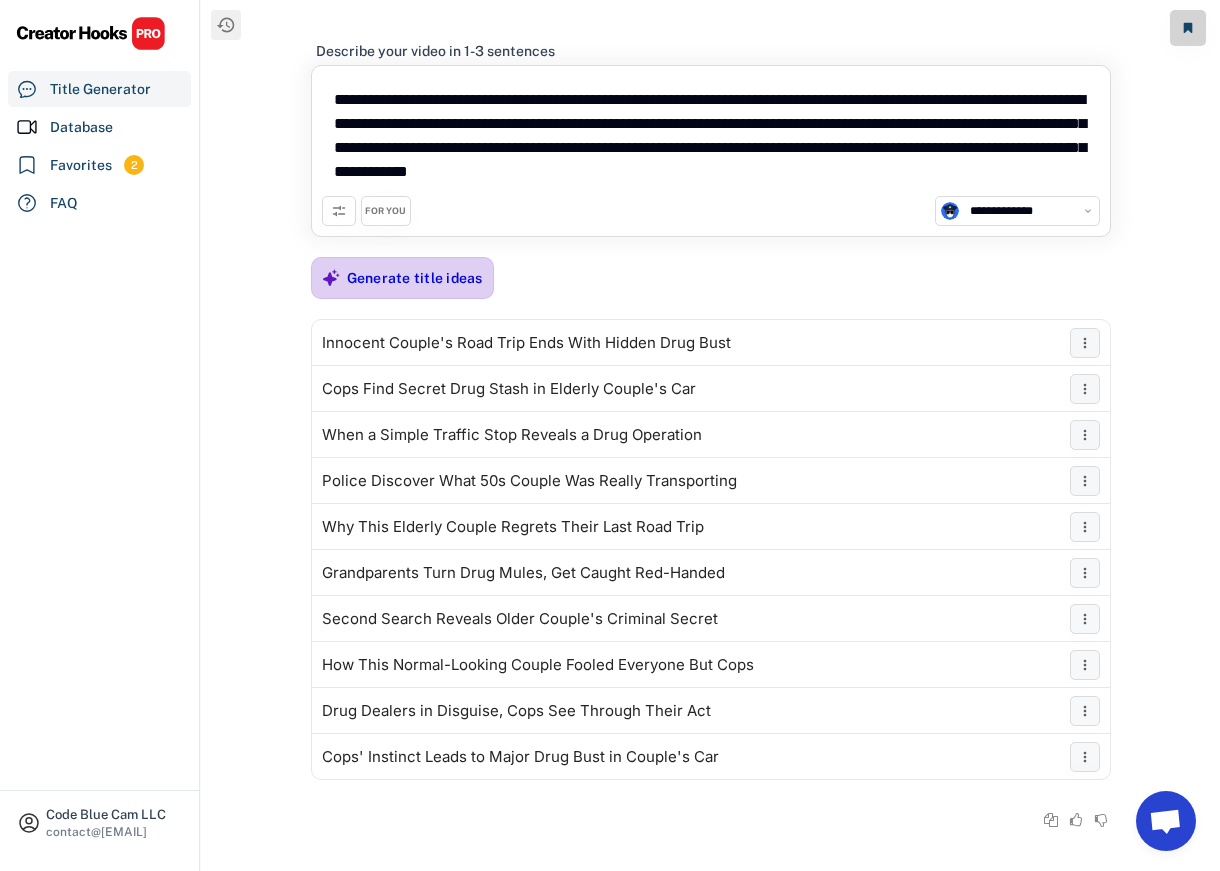 type on "**********" 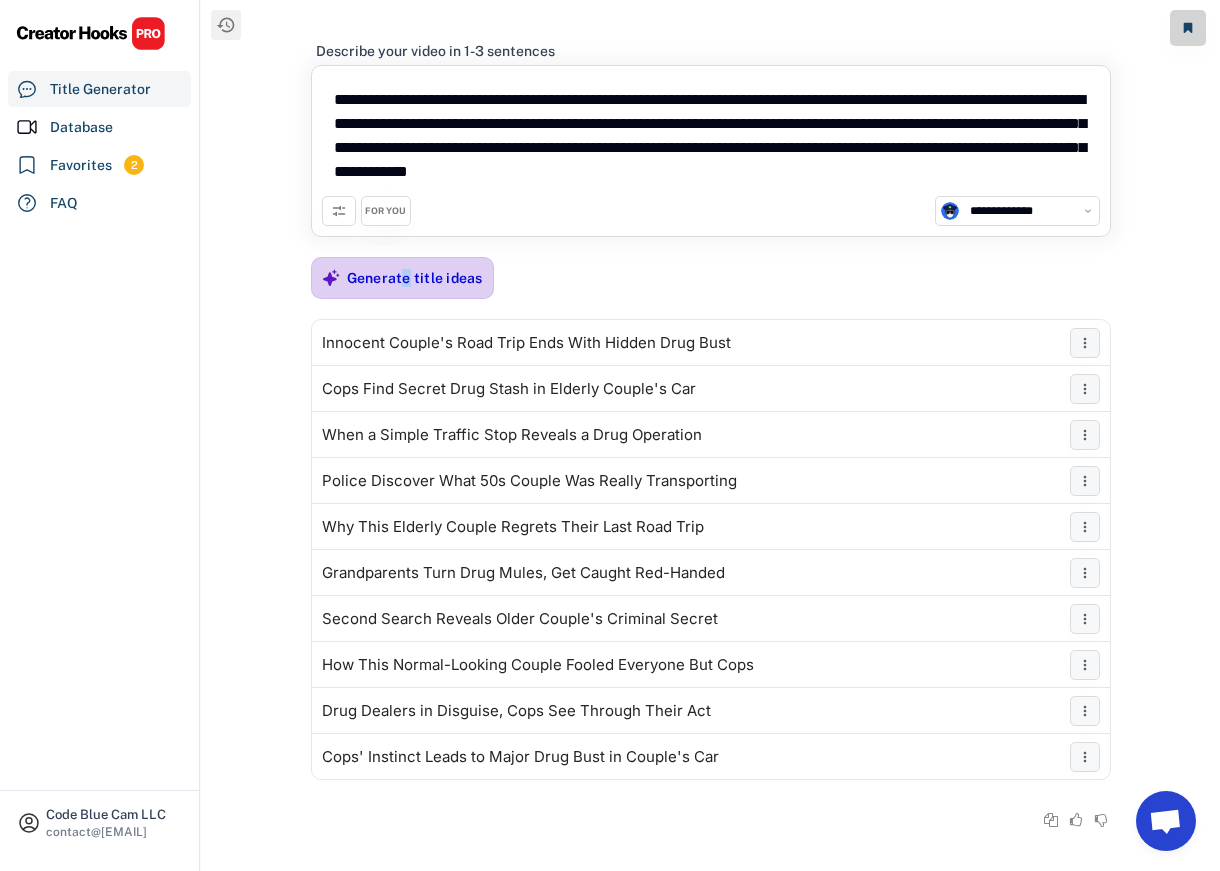 click on "Generate title ideas" at bounding box center (415, 278) 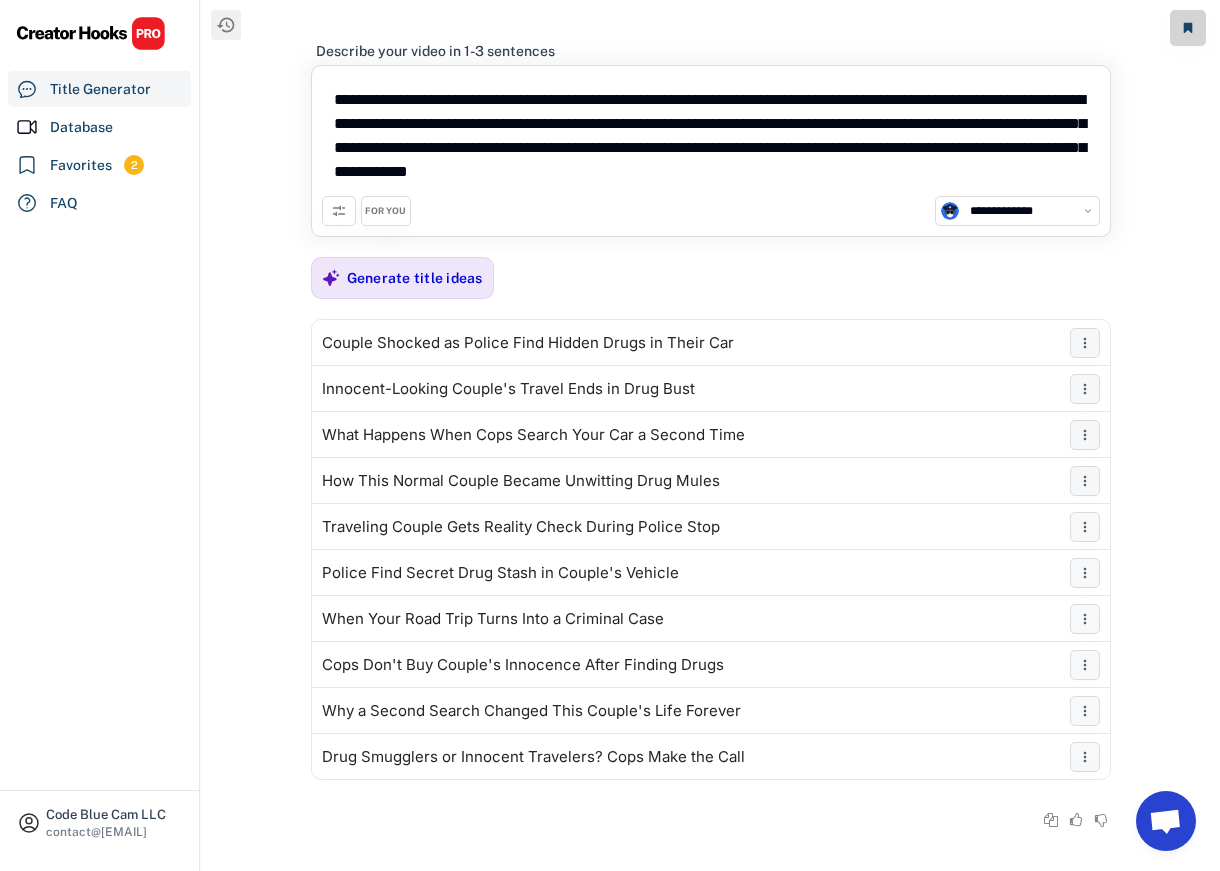 click at bounding box center (339, 211) 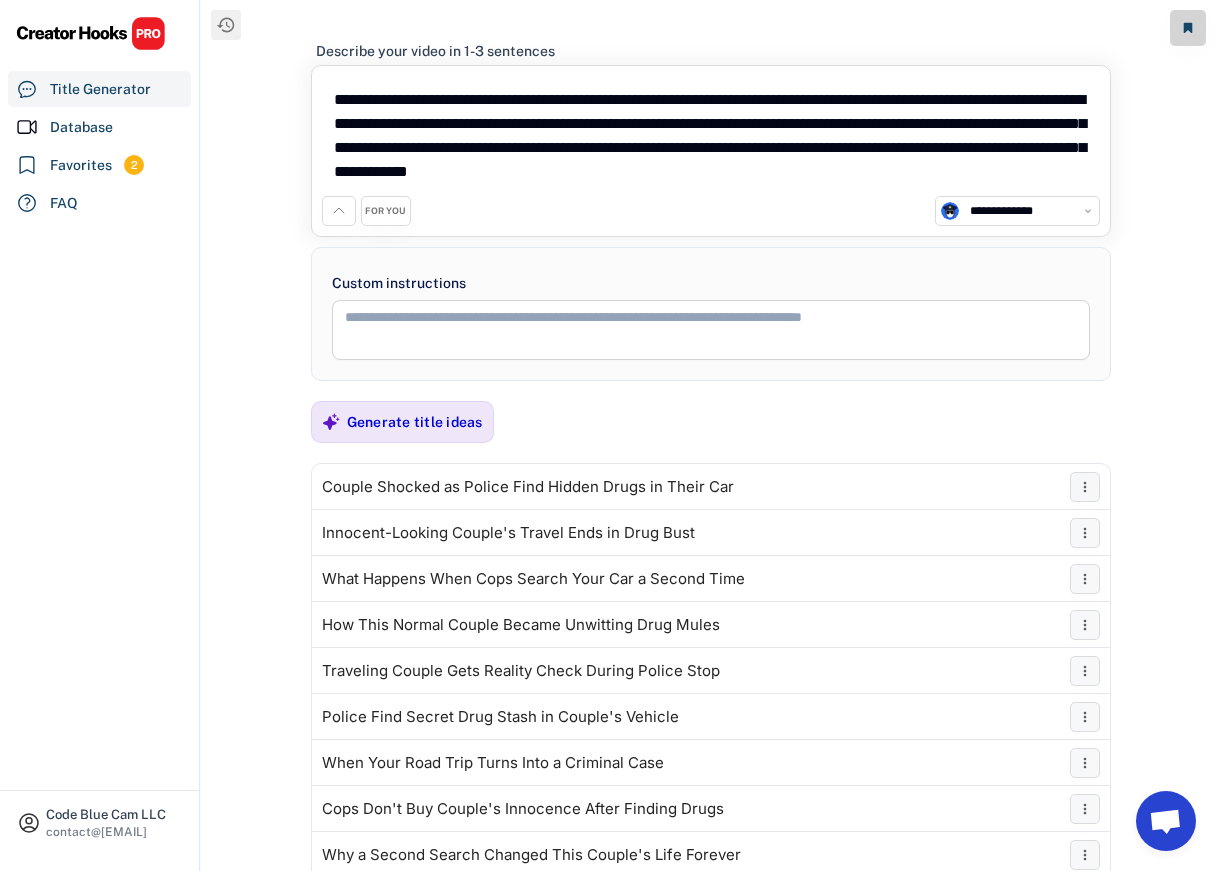 click on "FOR YOU" at bounding box center (385, 211) 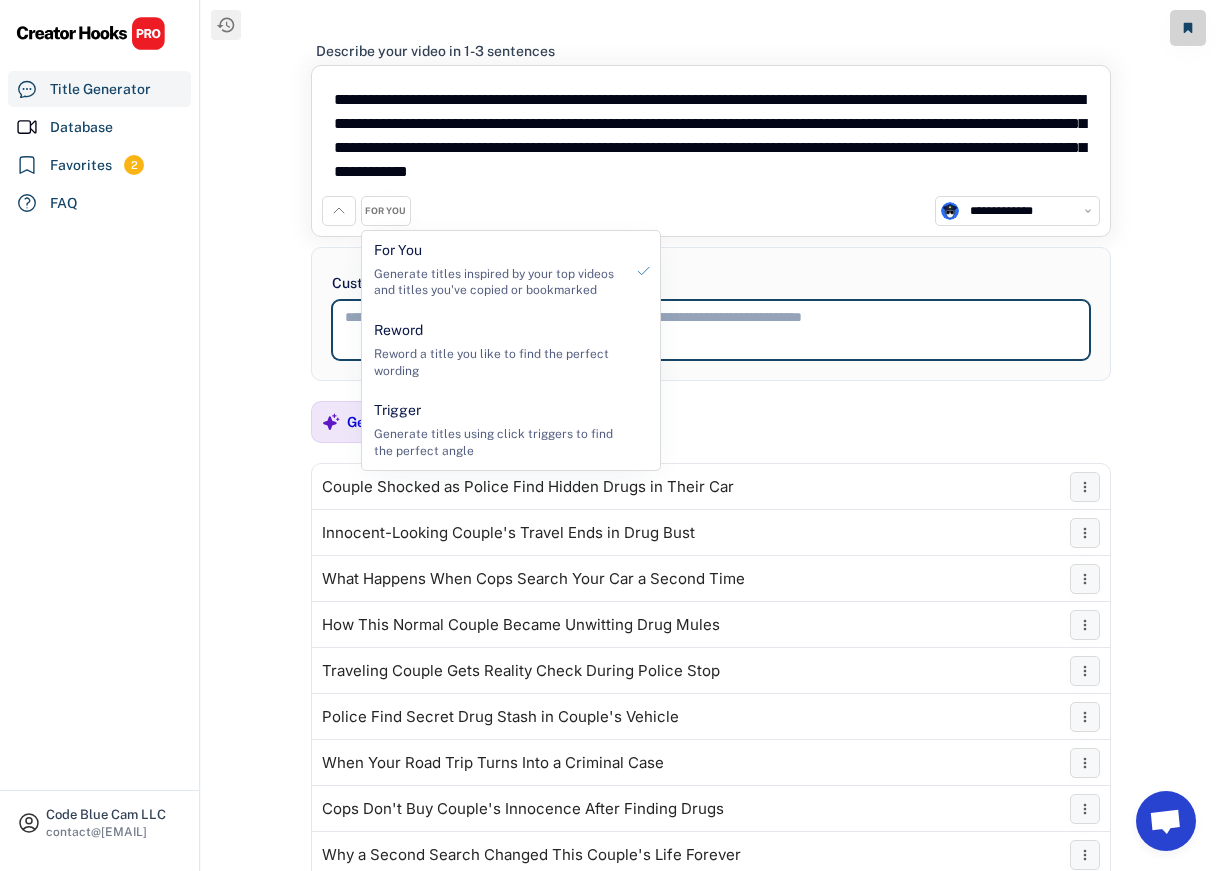 click at bounding box center (711, 330) 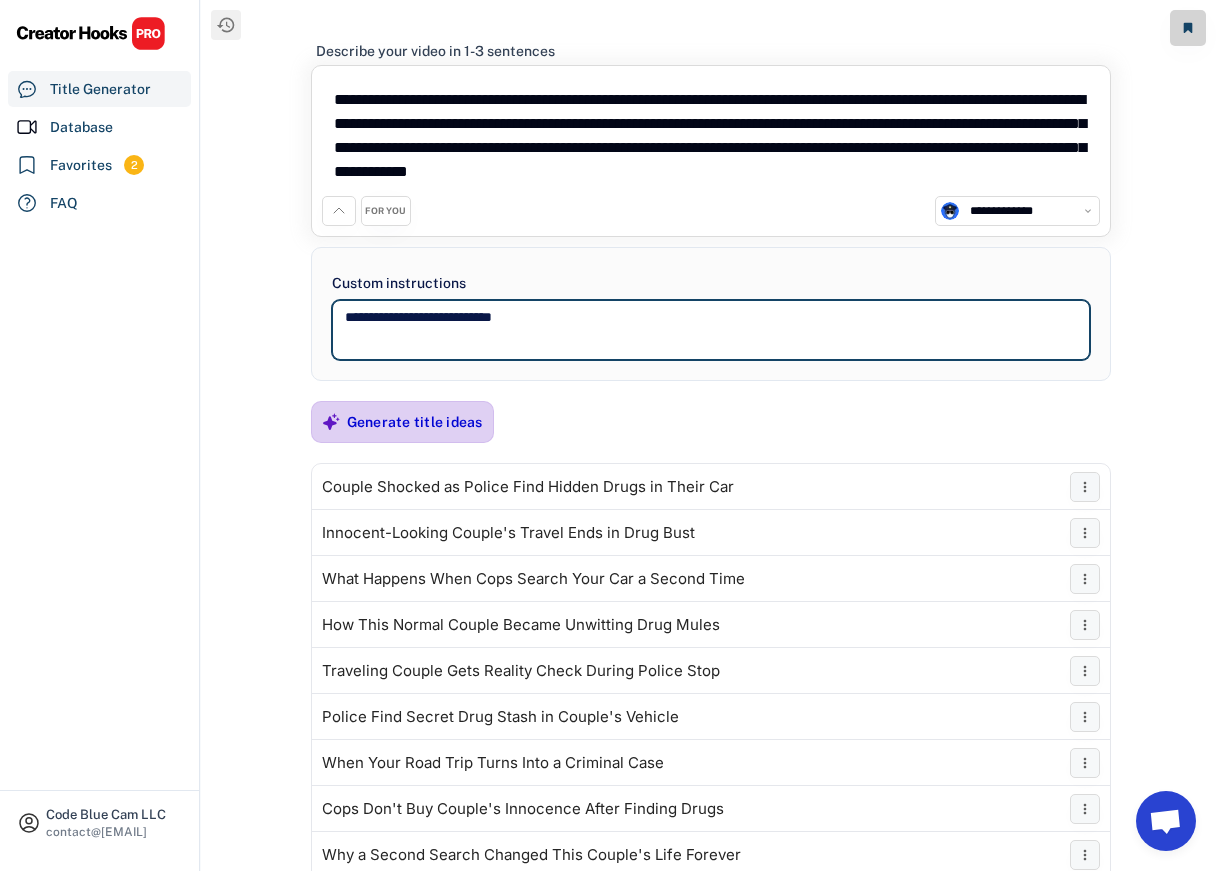 type on "**********" 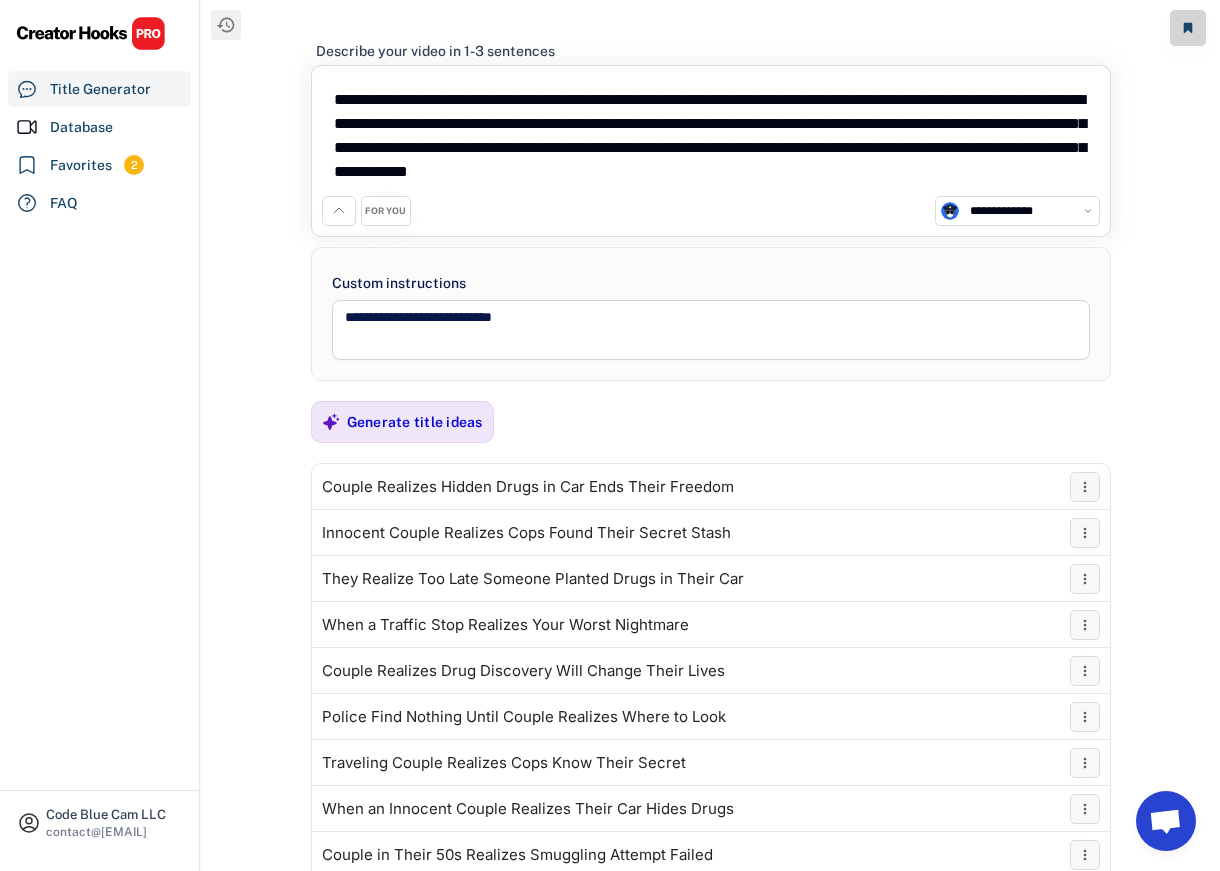 click on "FOR YOU" at bounding box center (386, 211) 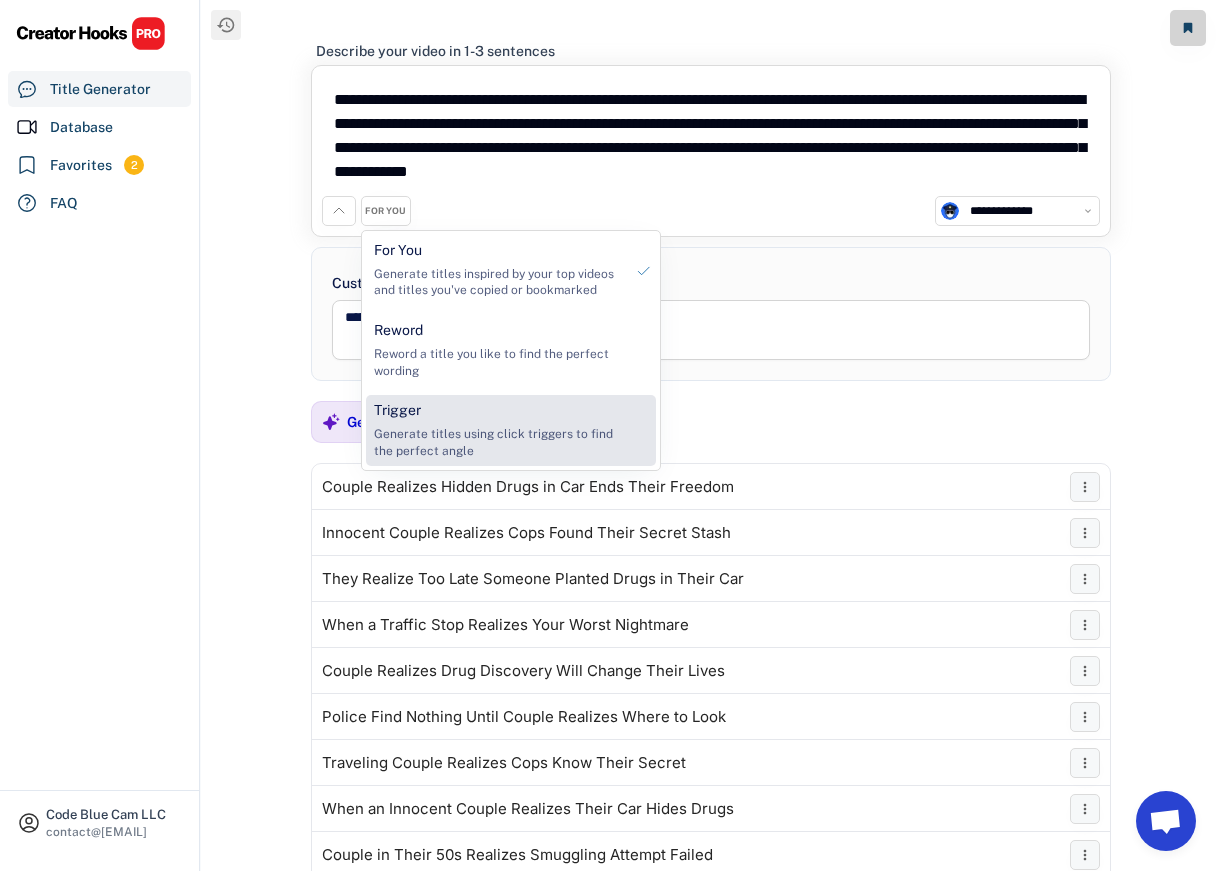 click on "Trigger" at bounding box center (397, 411) 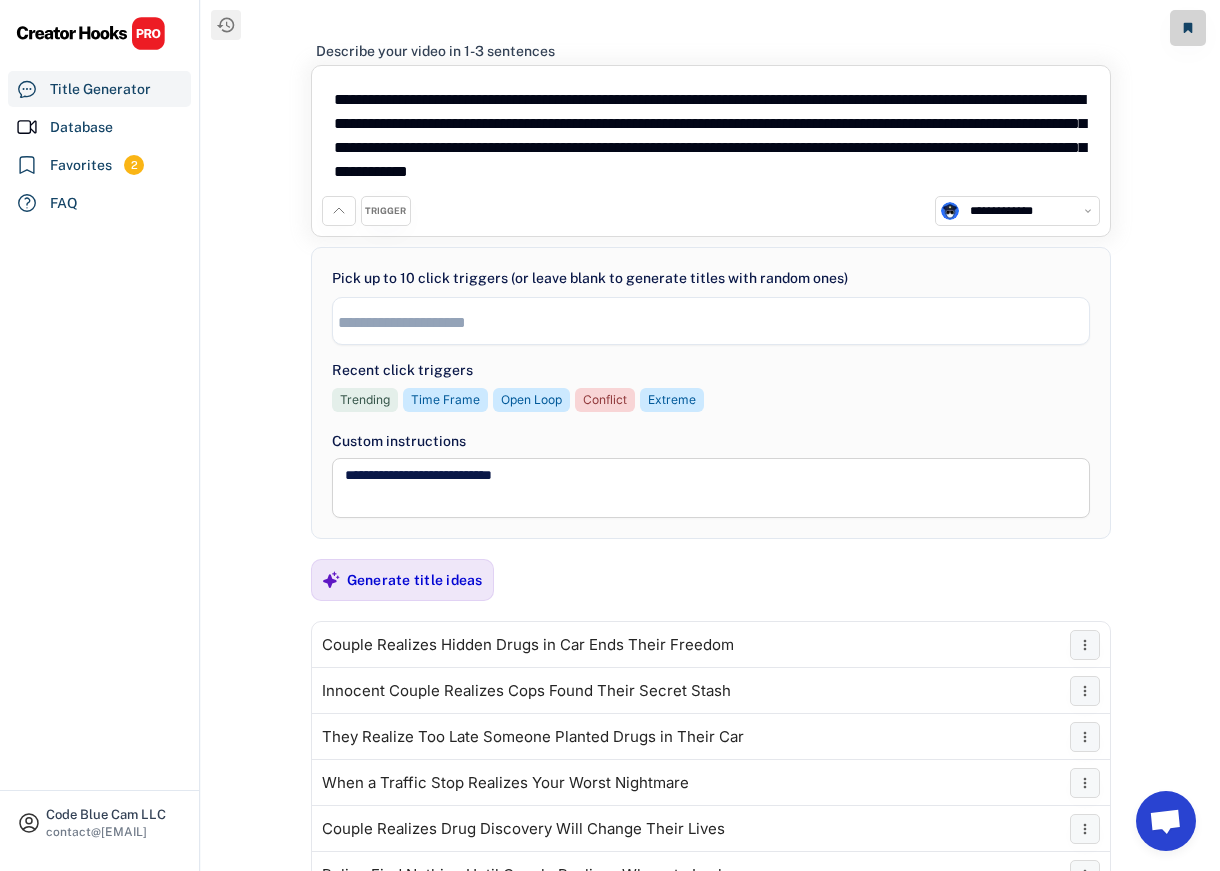 click at bounding box center (711, 321) 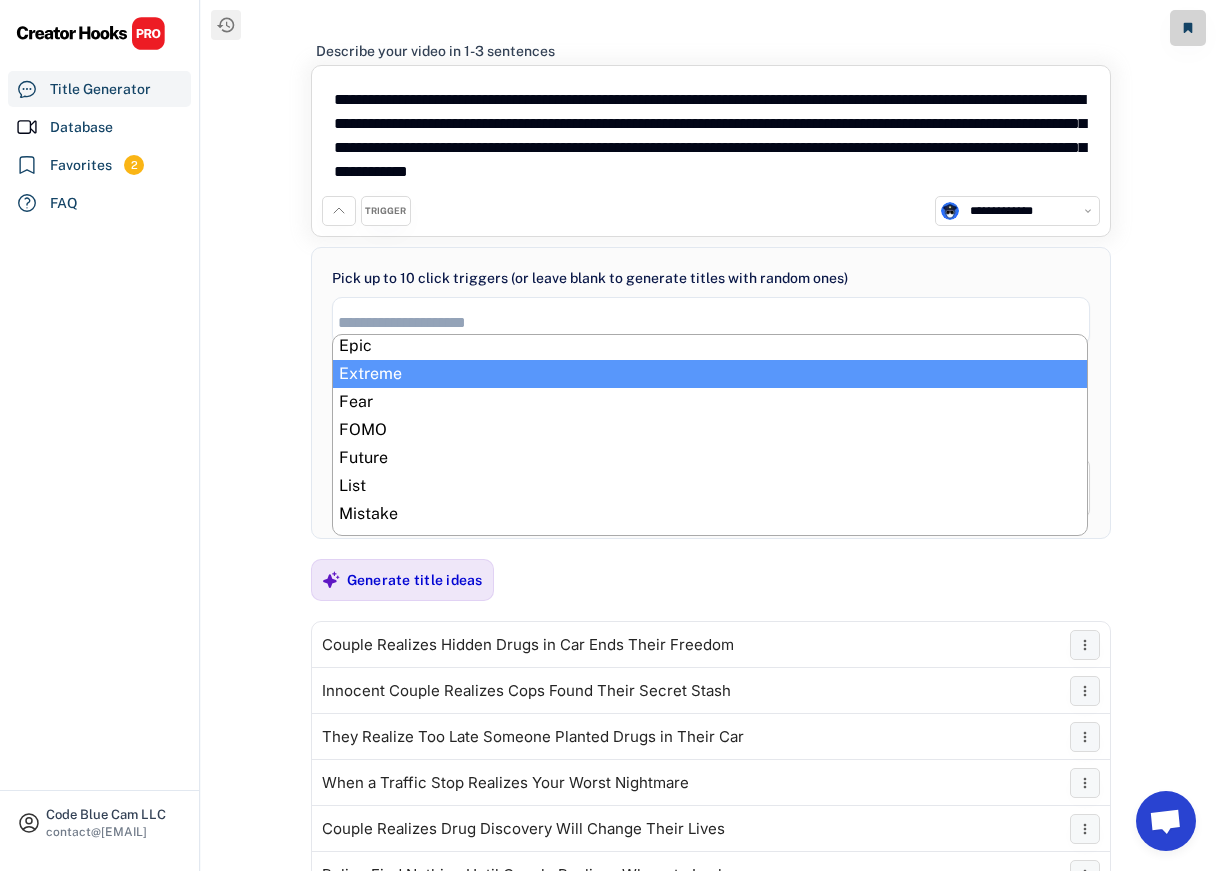 scroll, scrollTop: 400, scrollLeft: 0, axis: vertical 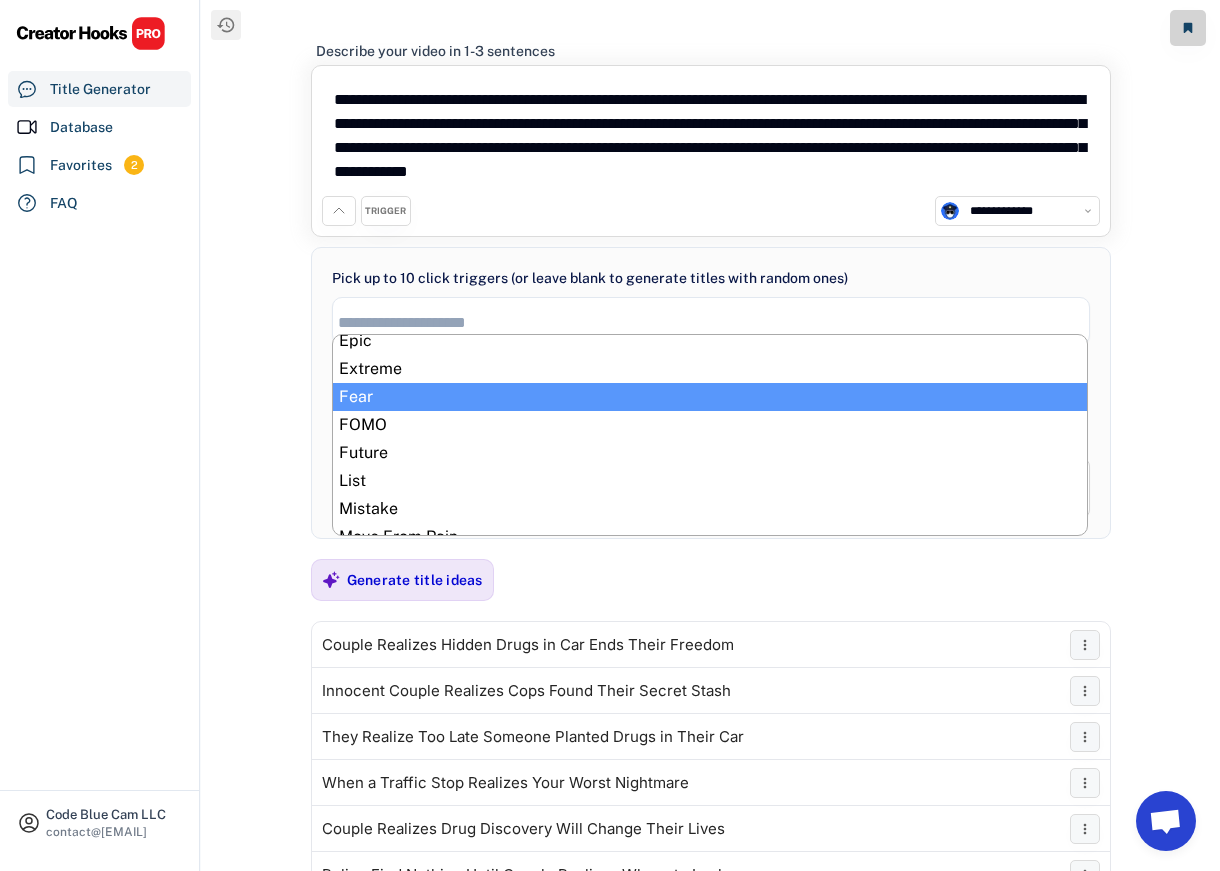 select on "**********" 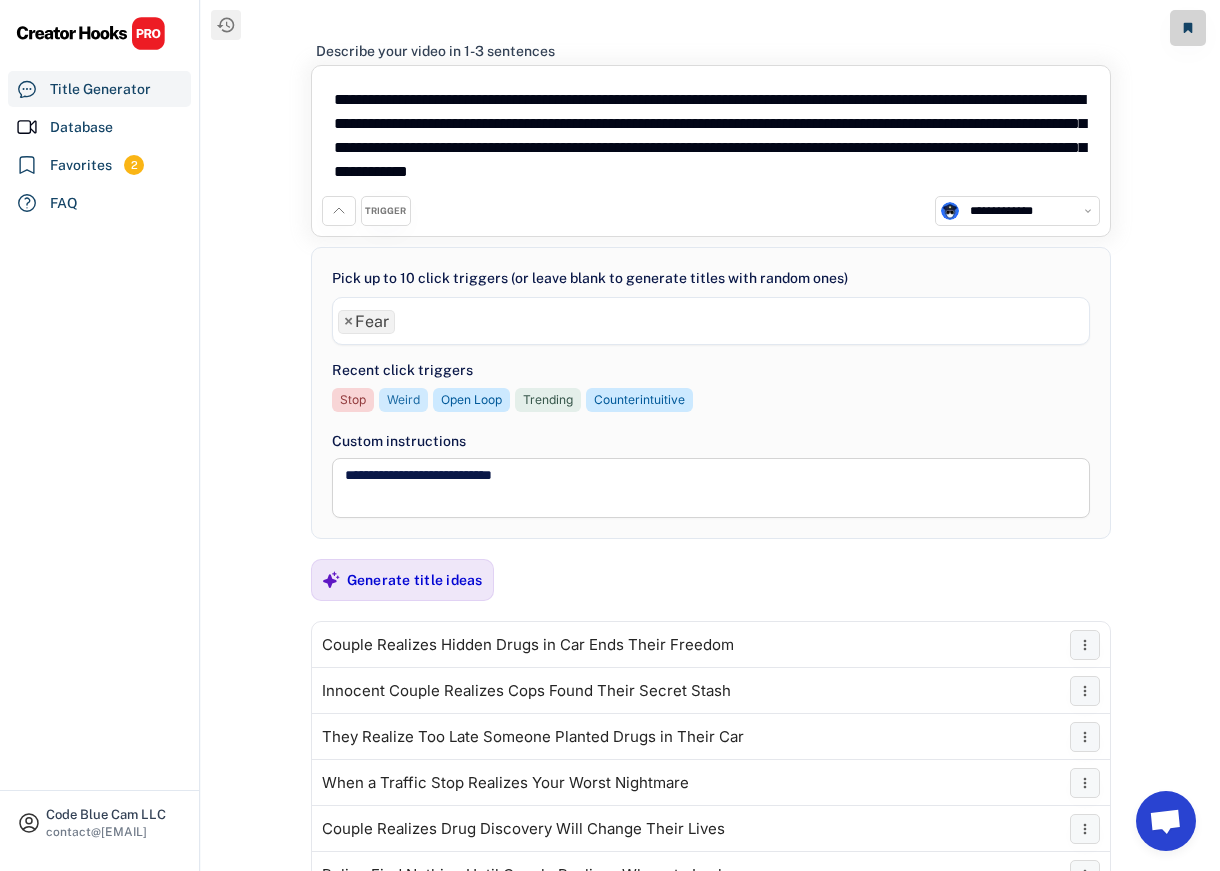 scroll, scrollTop: 272, scrollLeft: 0, axis: vertical 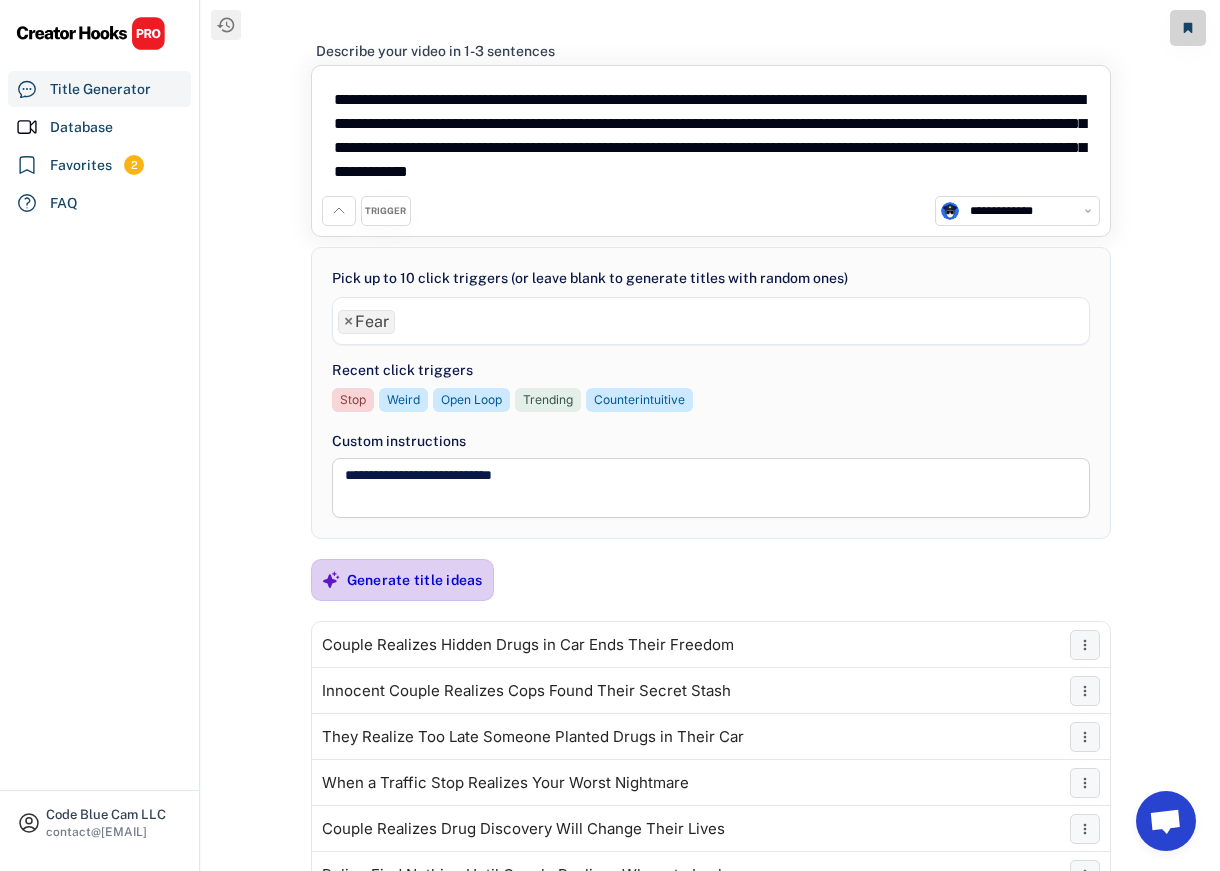 click on "Generate title ideas" at bounding box center (415, 580) 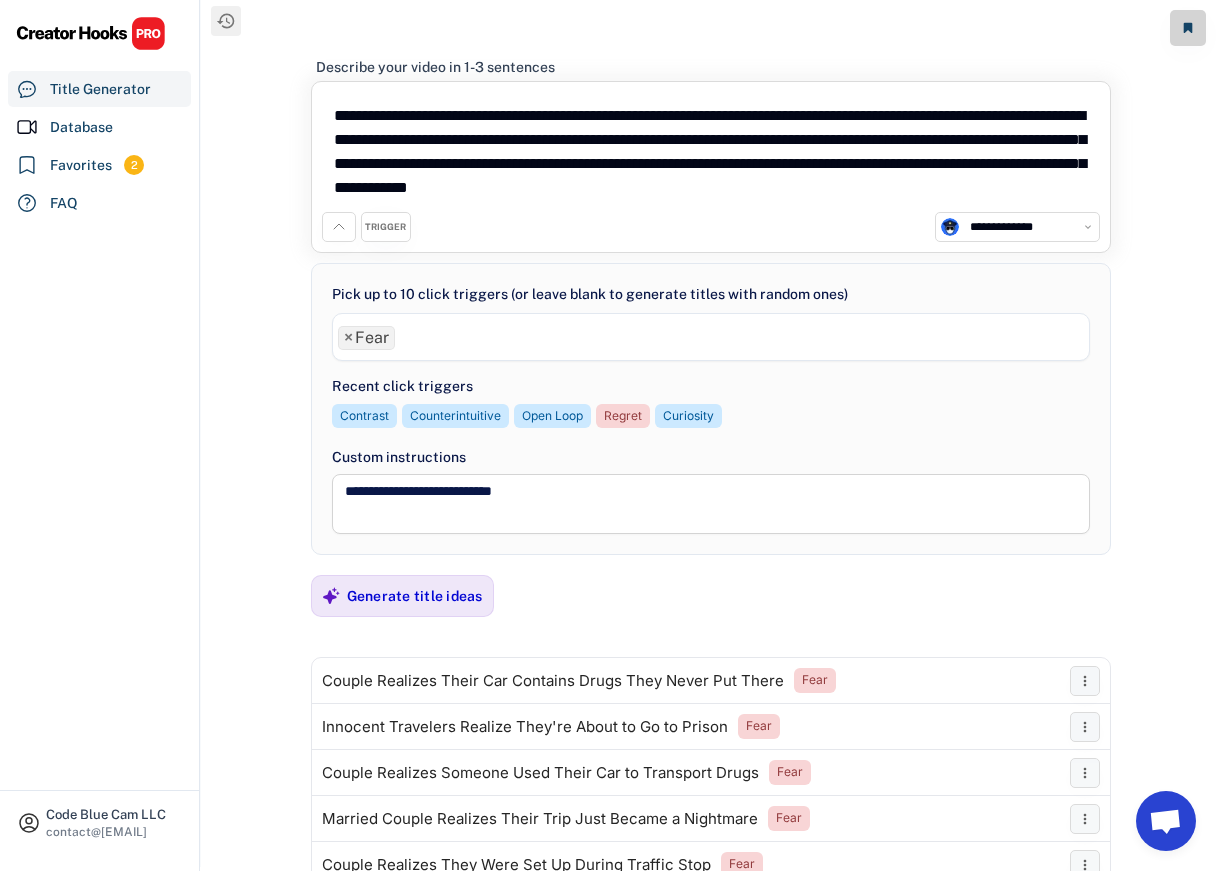 scroll, scrollTop: 0, scrollLeft: 0, axis: both 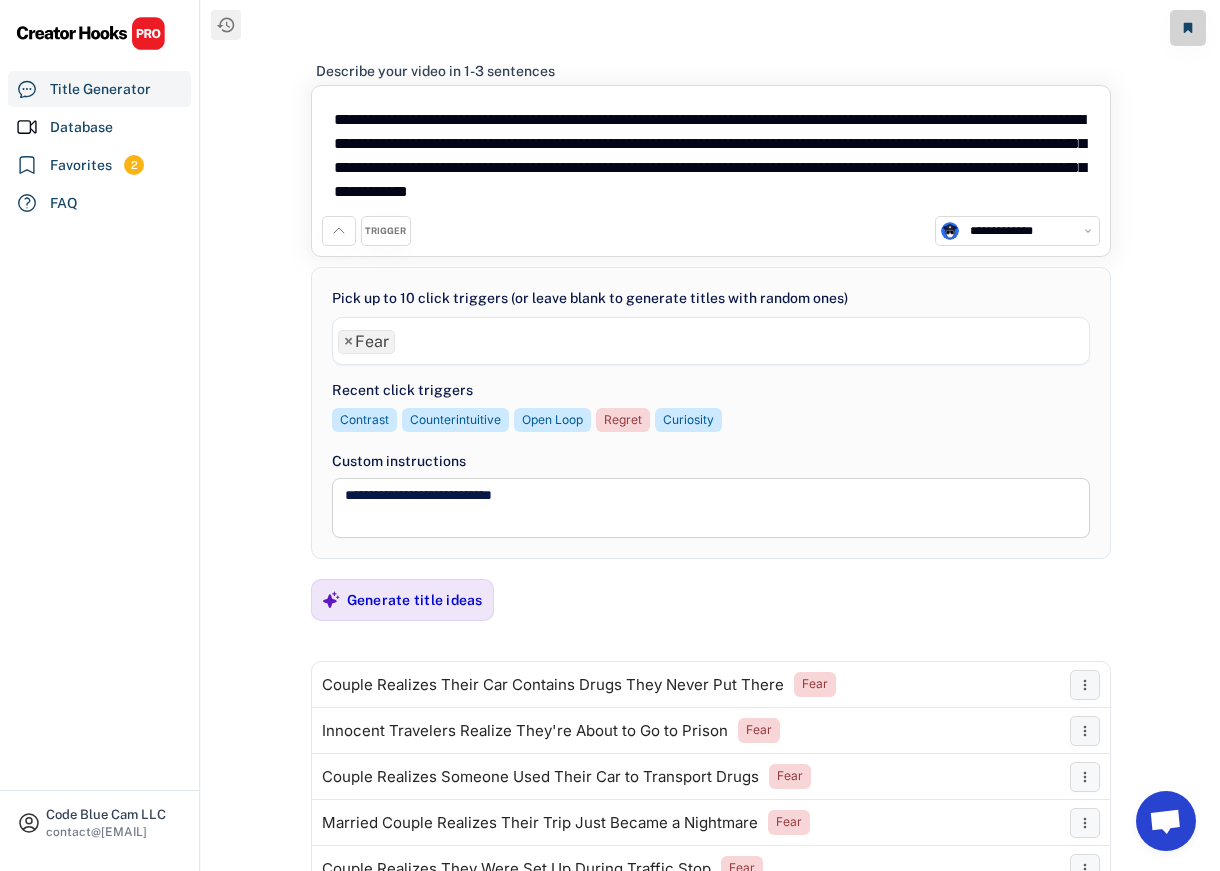 click on "**********" at bounding box center (711, 156) 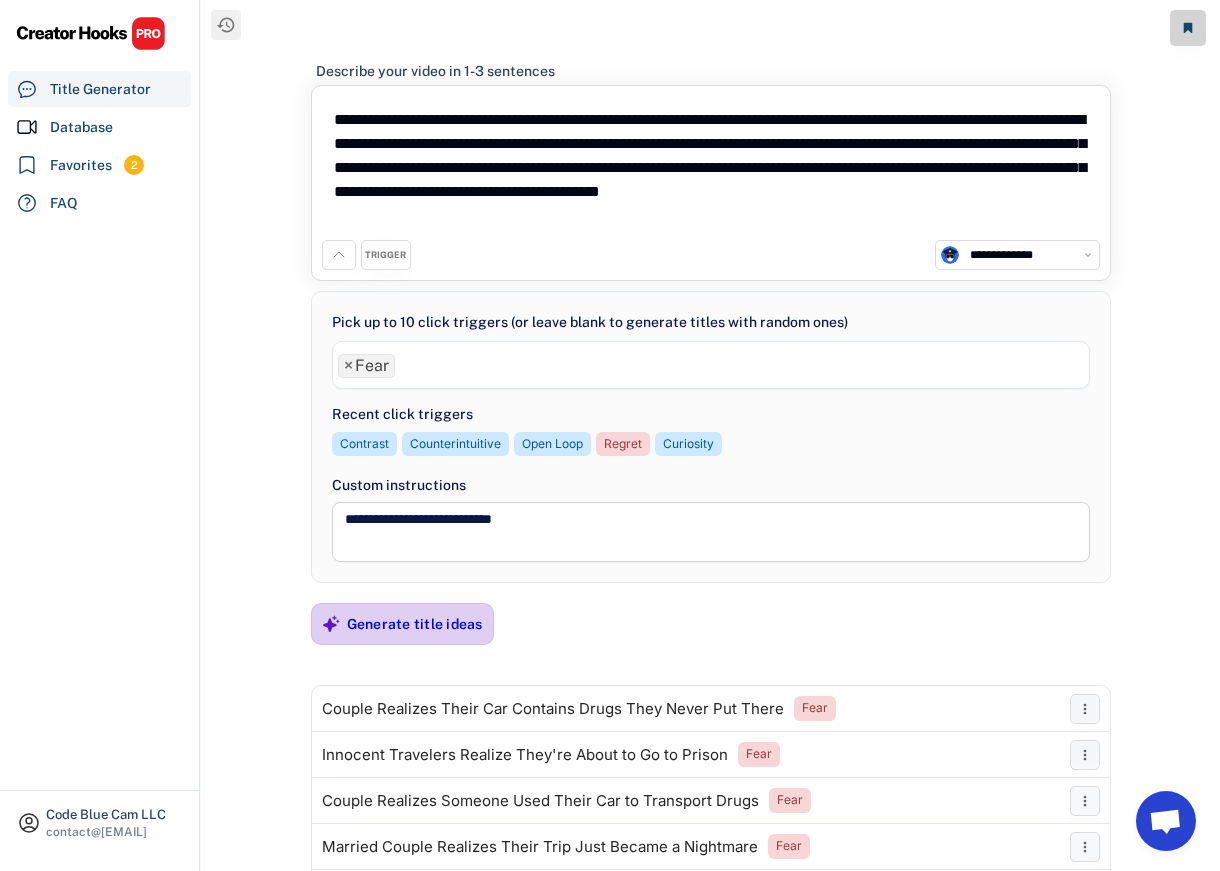 click on "Generate title ideas" at bounding box center [415, 624] 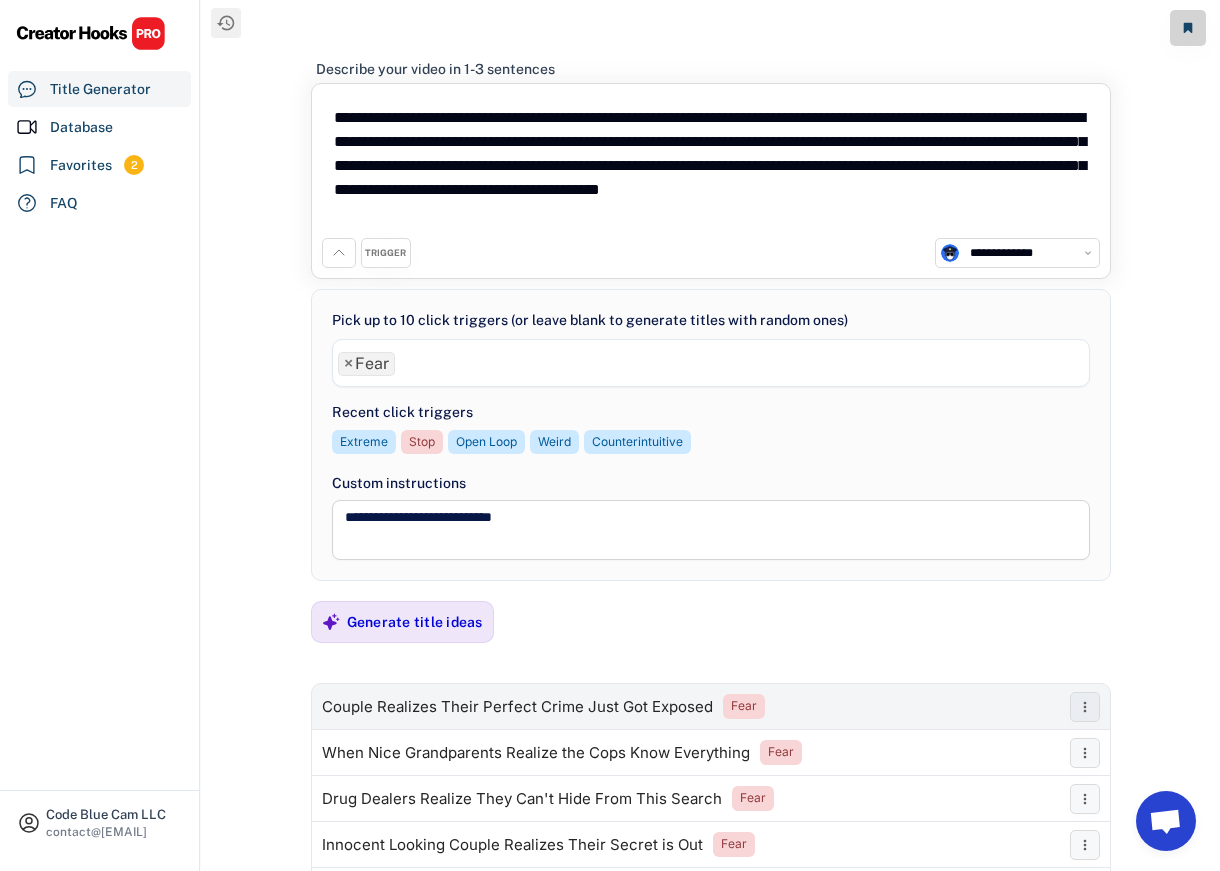 scroll, scrollTop: 0, scrollLeft: 0, axis: both 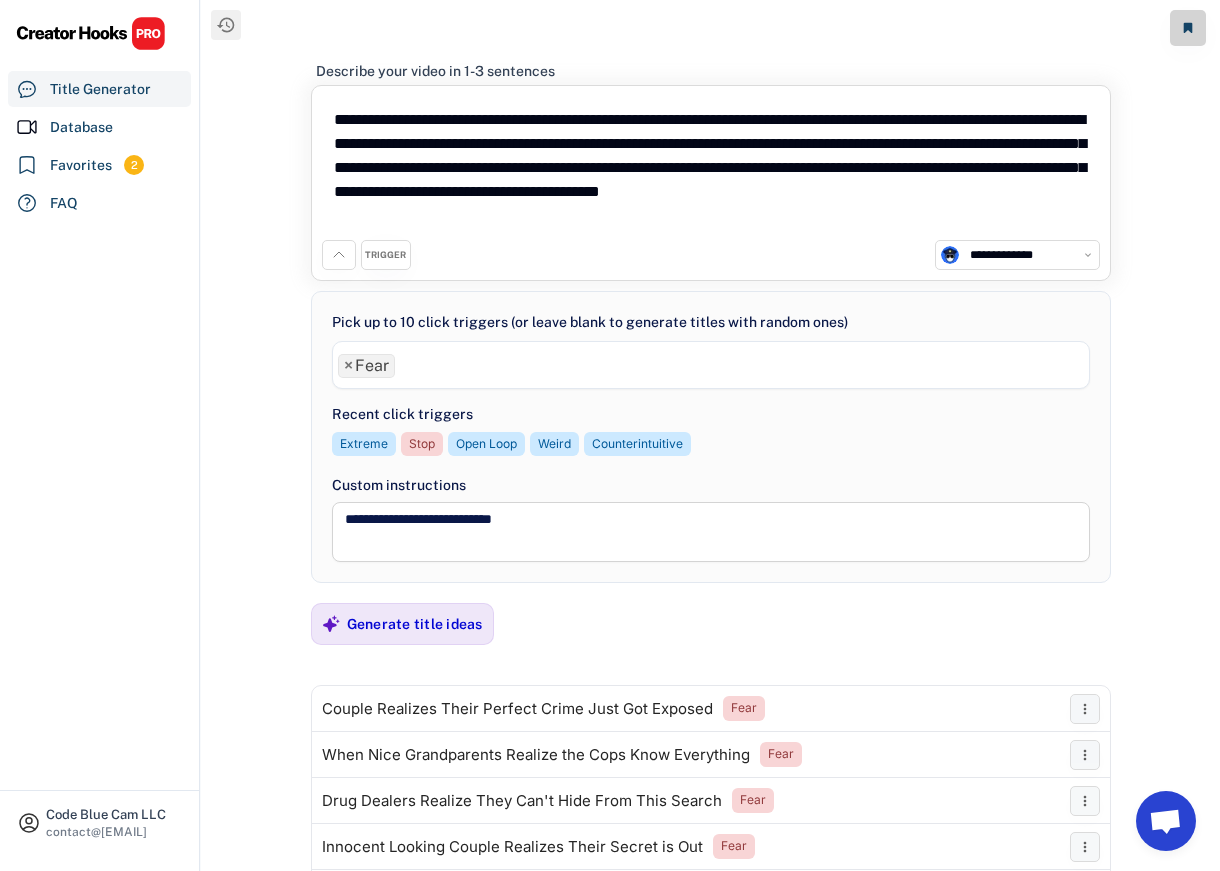 click on "**********" at bounding box center (711, 168) 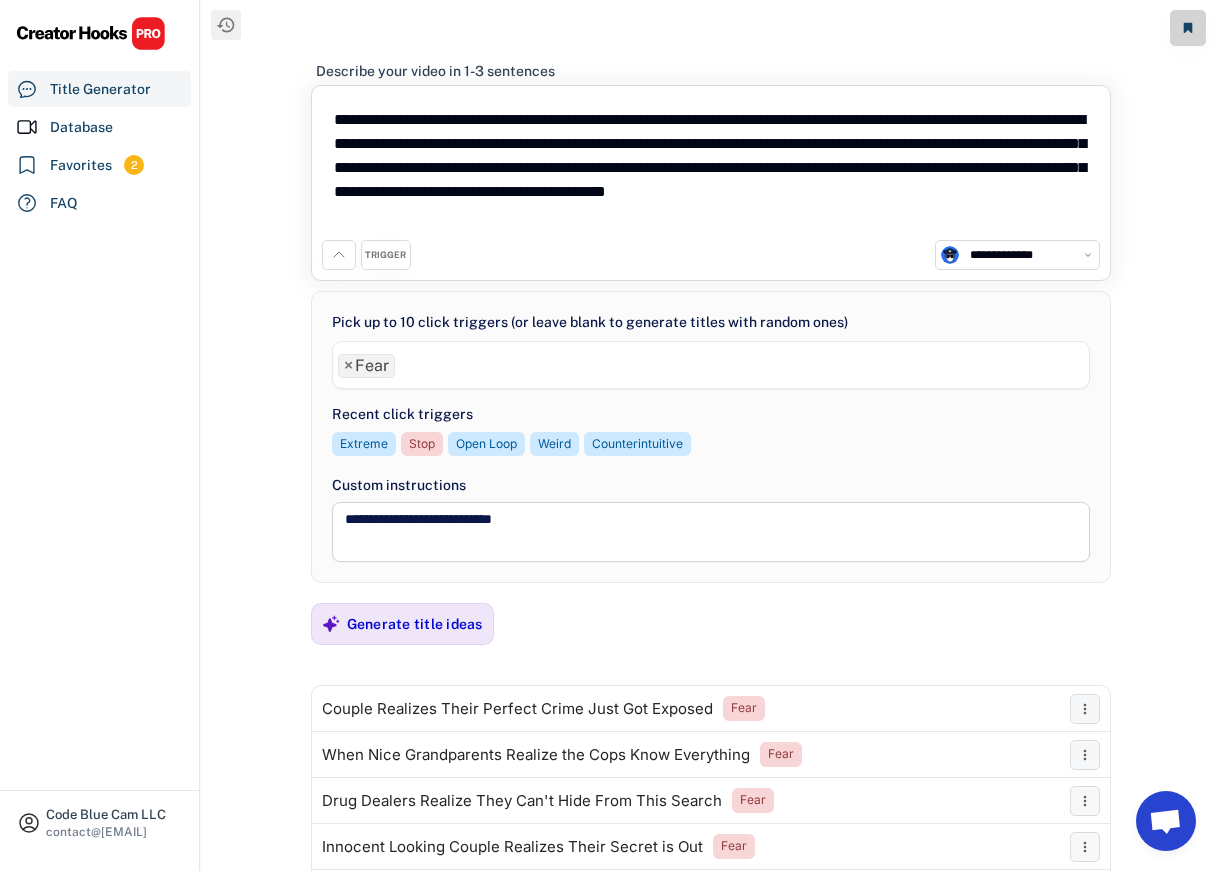 click on "**********" at bounding box center (711, 168) 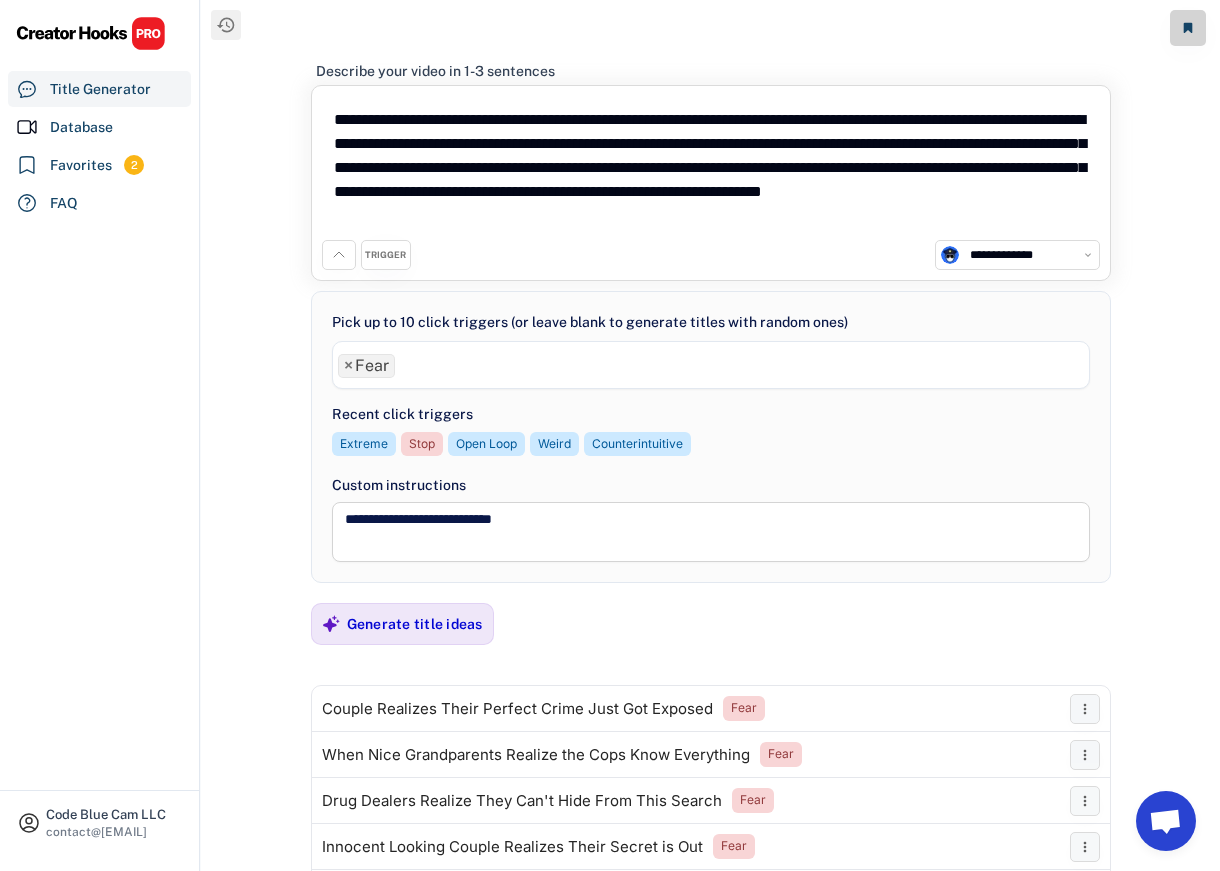click on "**********" at bounding box center [711, 168] 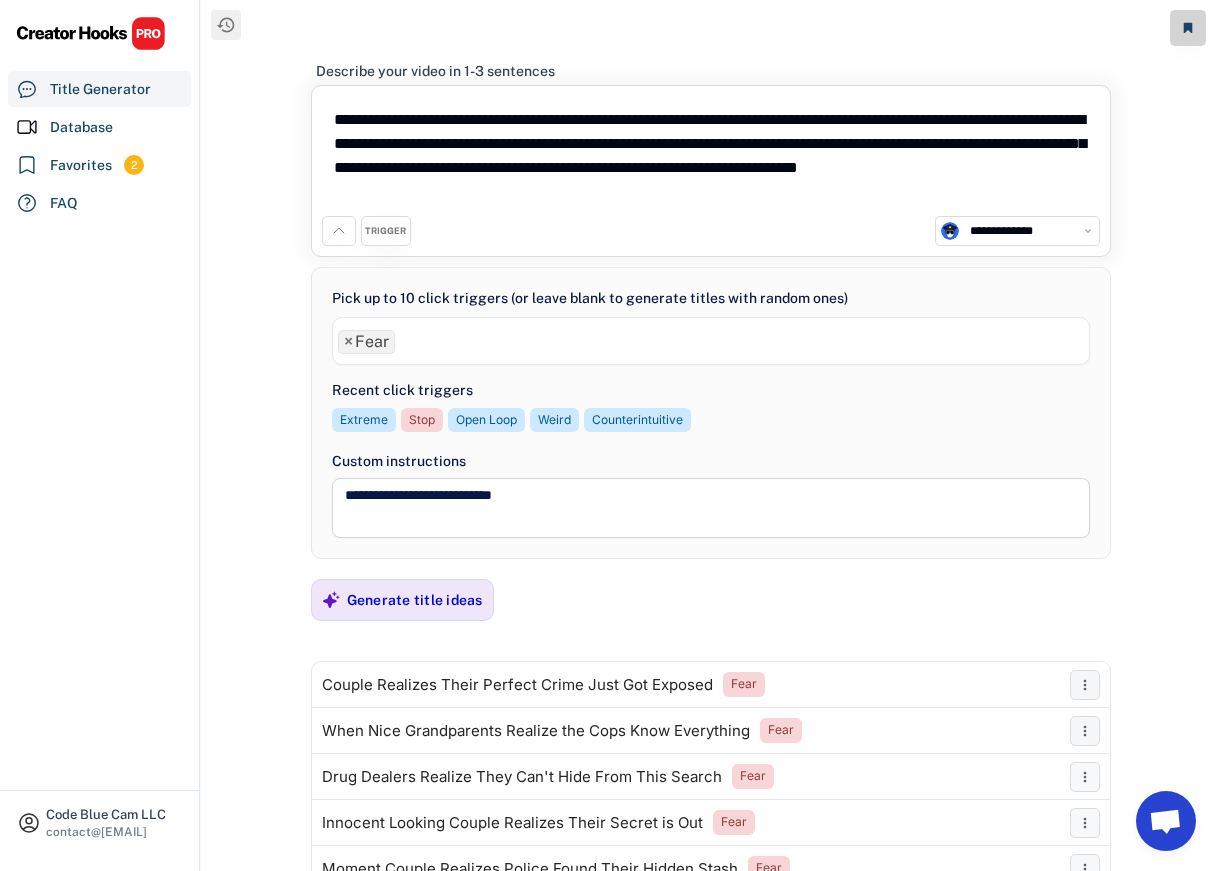 click on "**********" at bounding box center (711, 156) 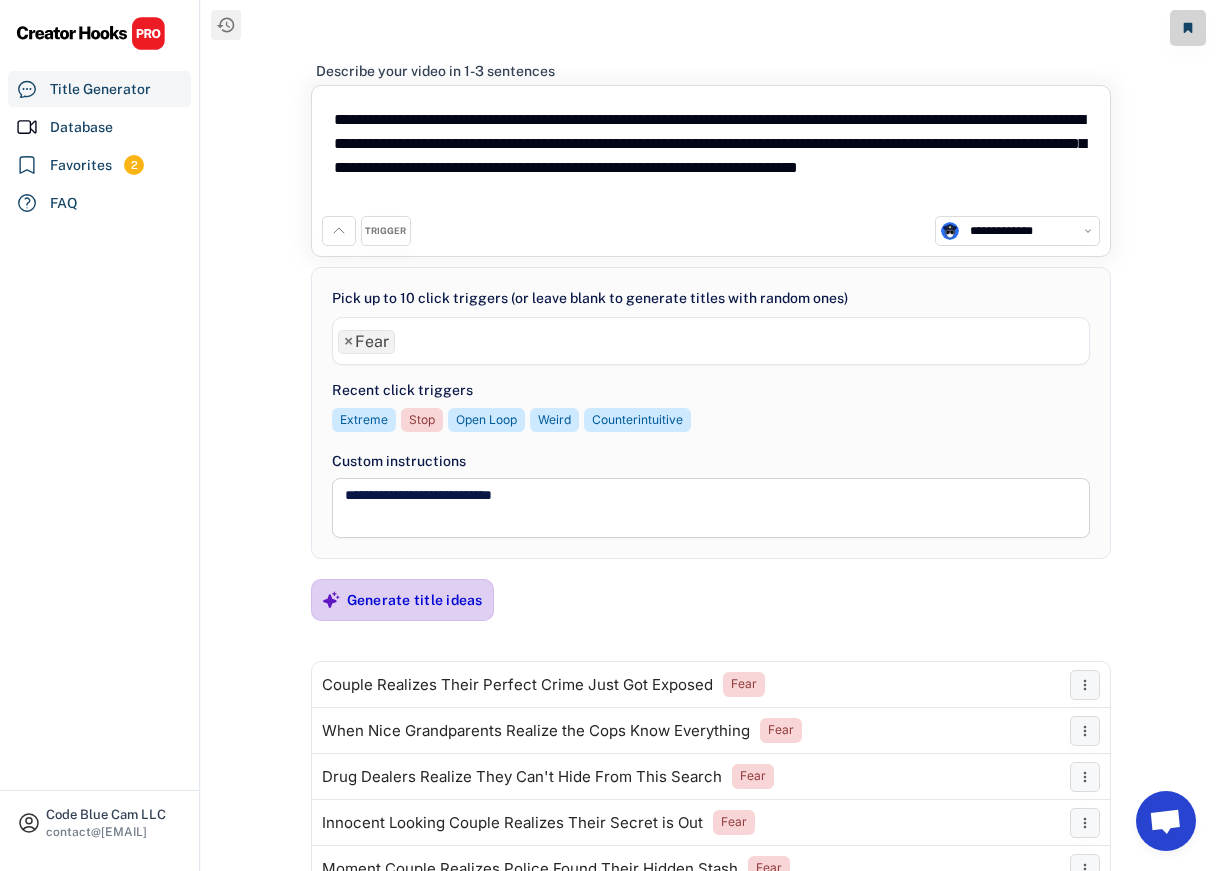 type on "**********" 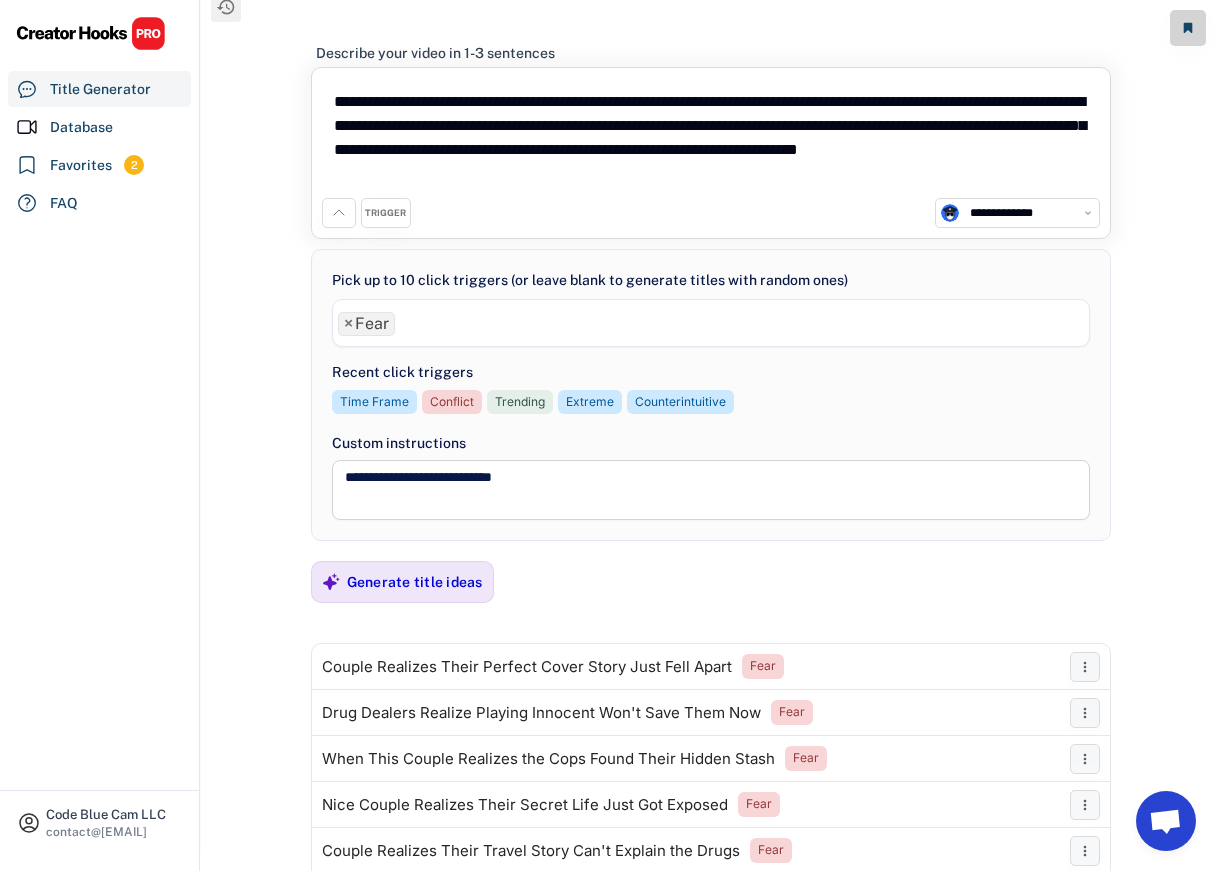 scroll, scrollTop: 0, scrollLeft: 0, axis: both 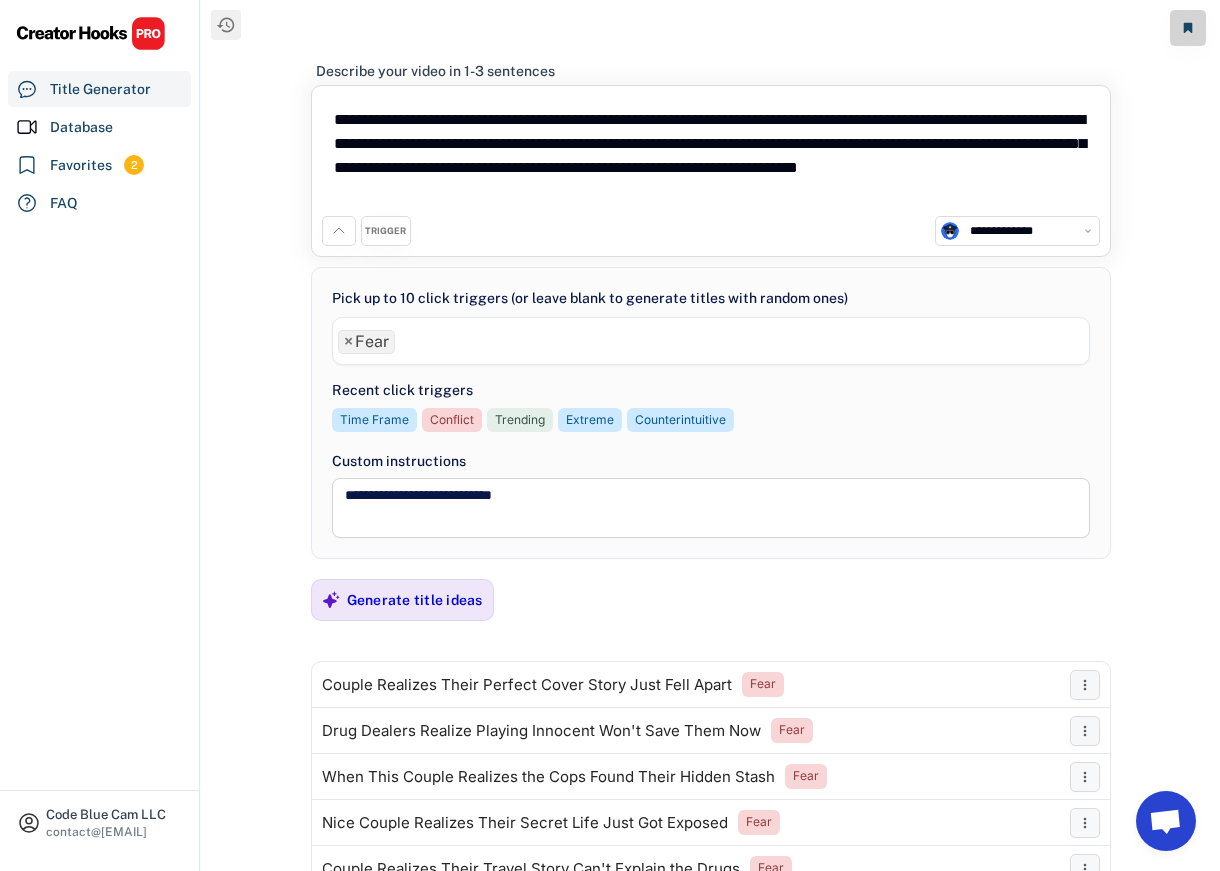 click on "**********" at bounding box center (711, 156) 